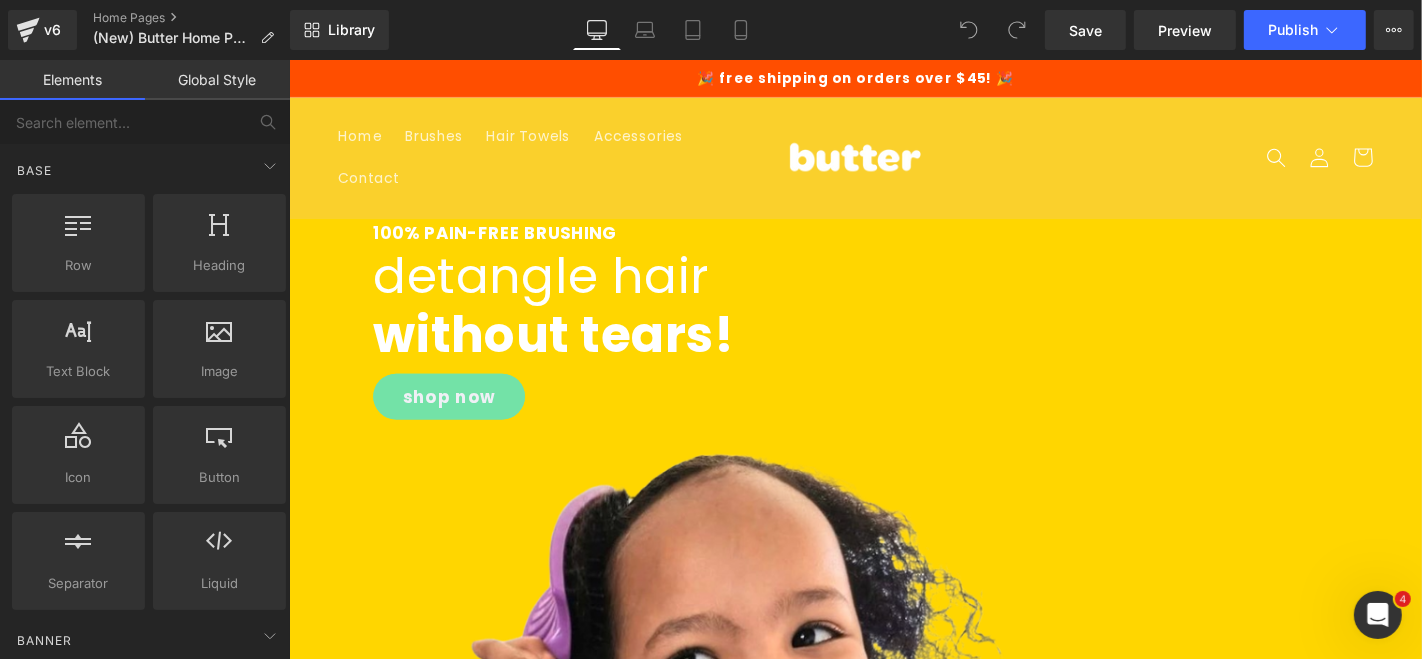 scroll, scrollTop: 0, scrollLeft: 0, axis: both 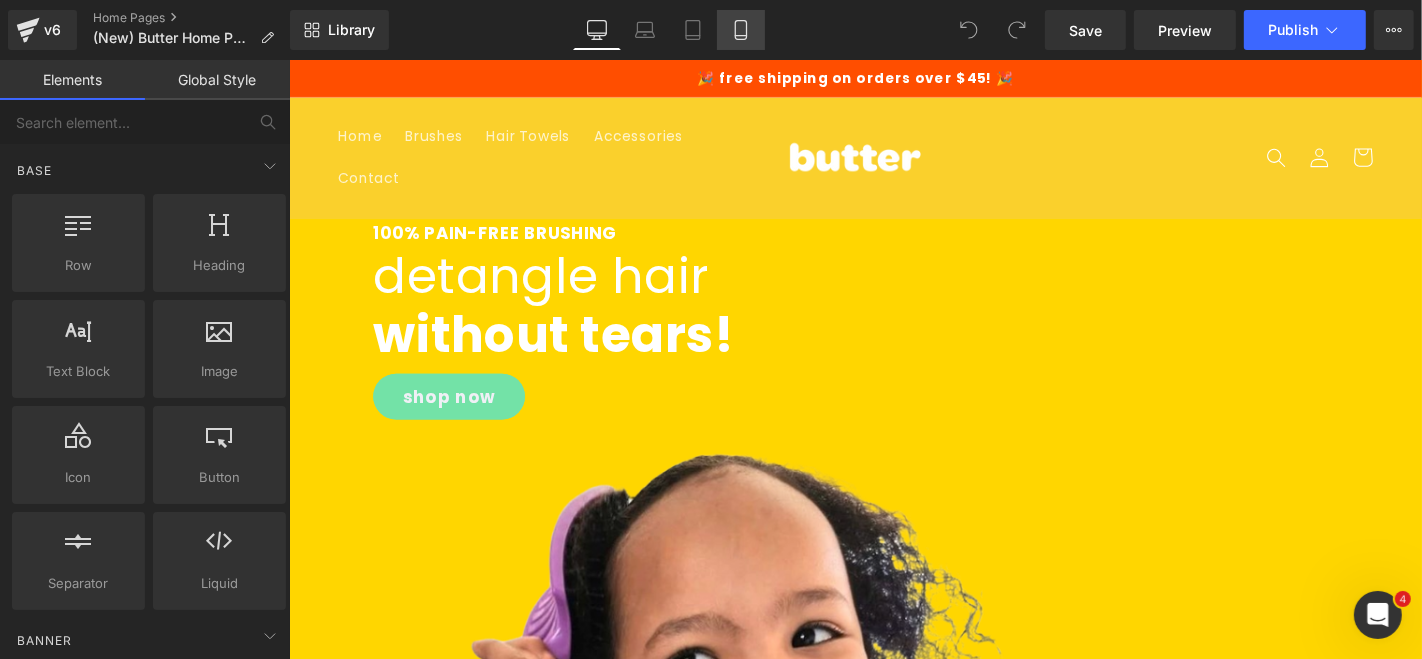 click on "Mobile" at bounding box center (741, 30) 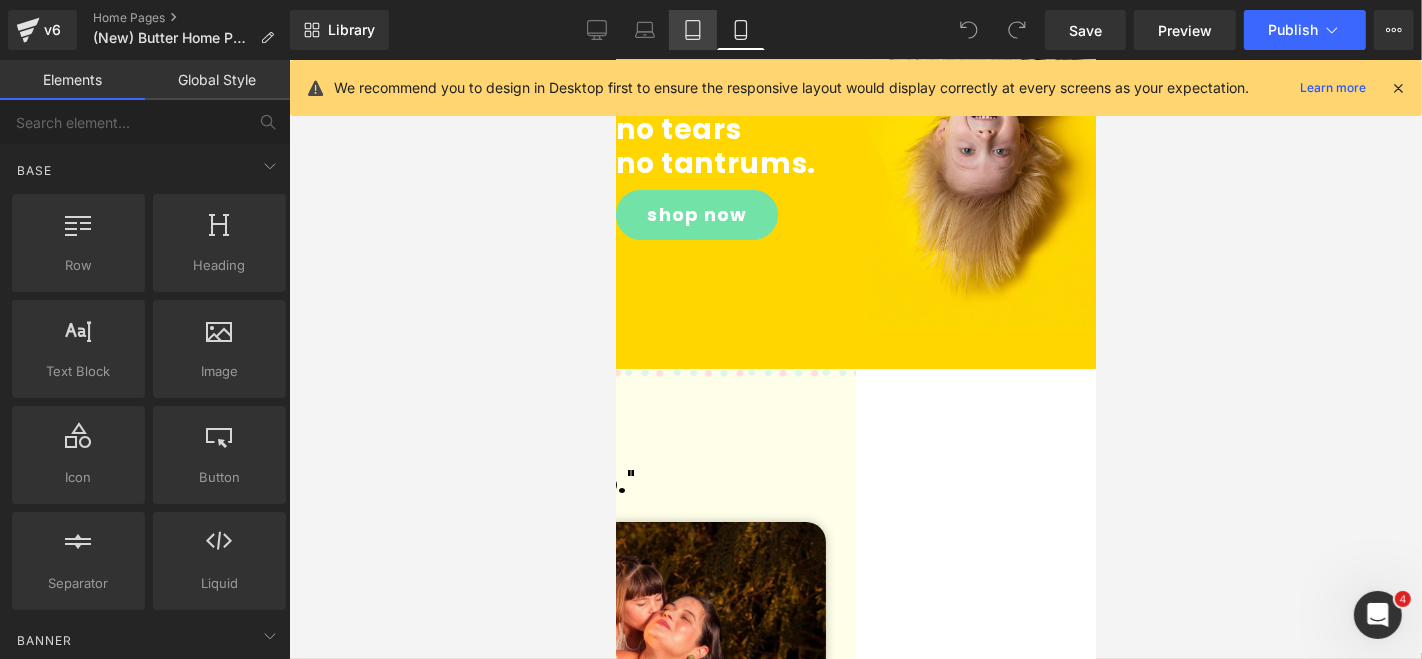 click 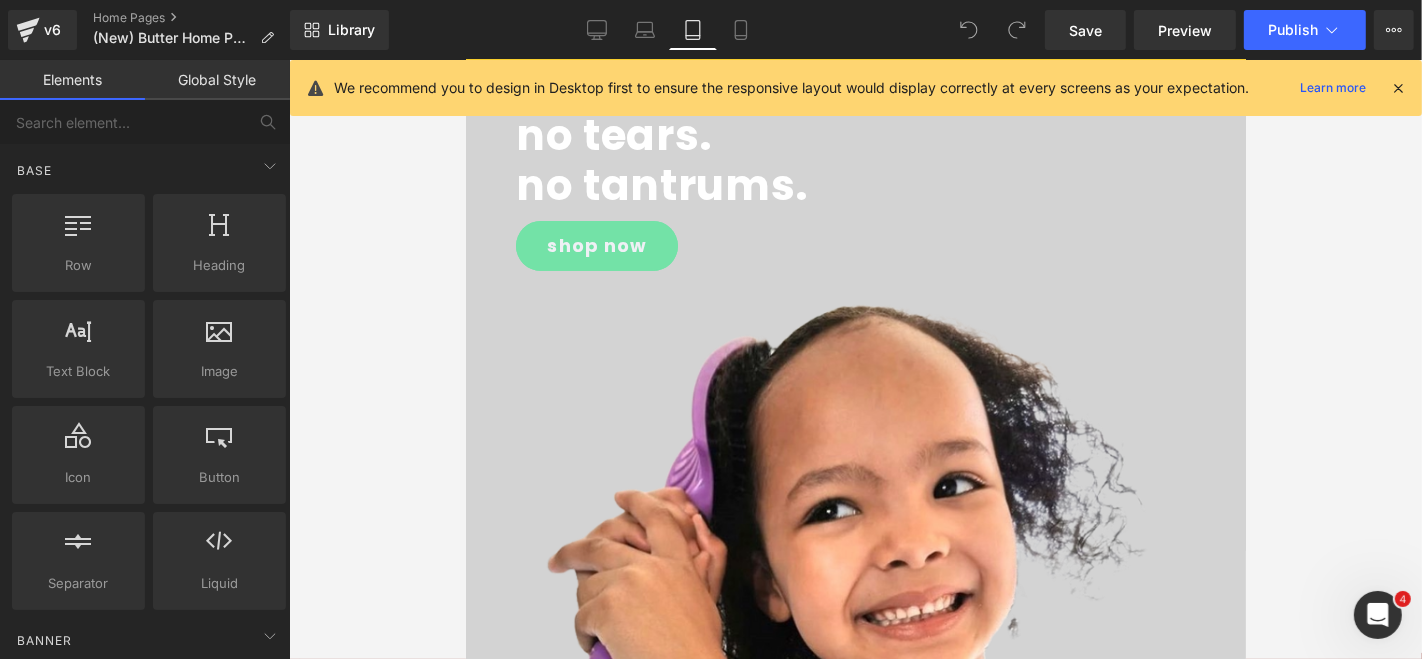 scroll, scrollTop: 0, scrollLeft: 0, axis: both 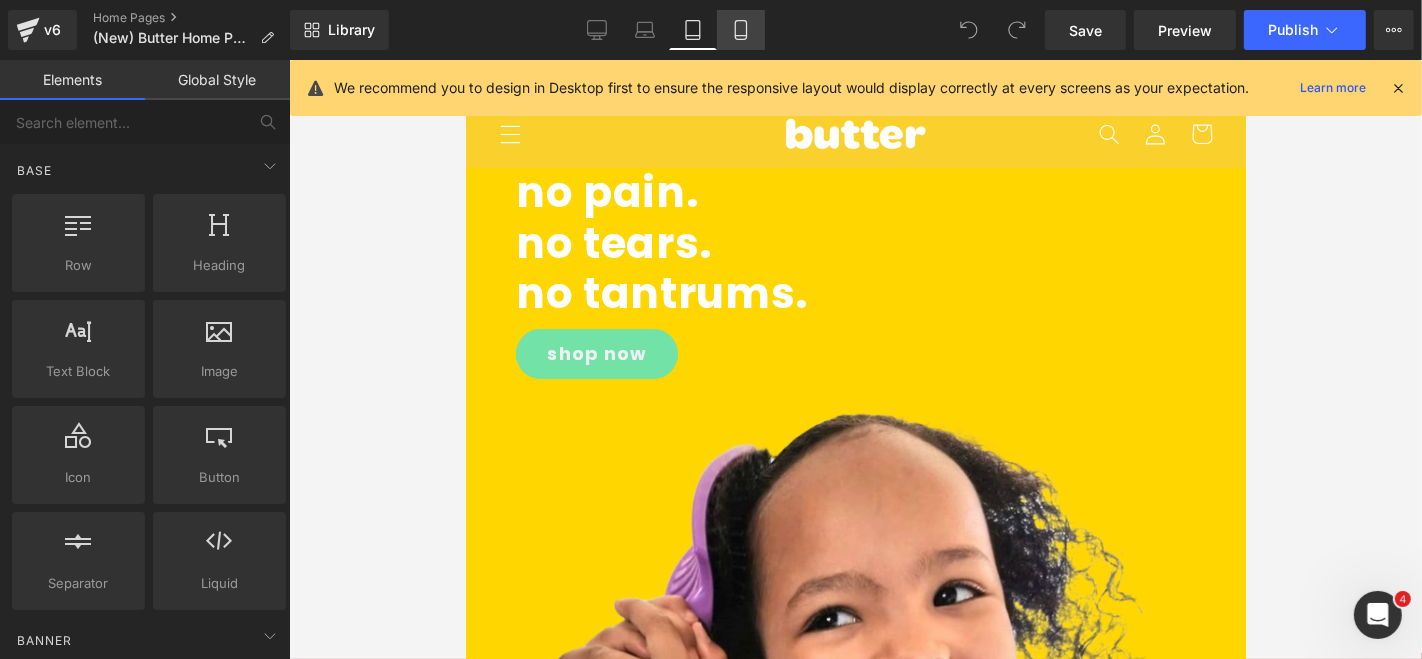 click 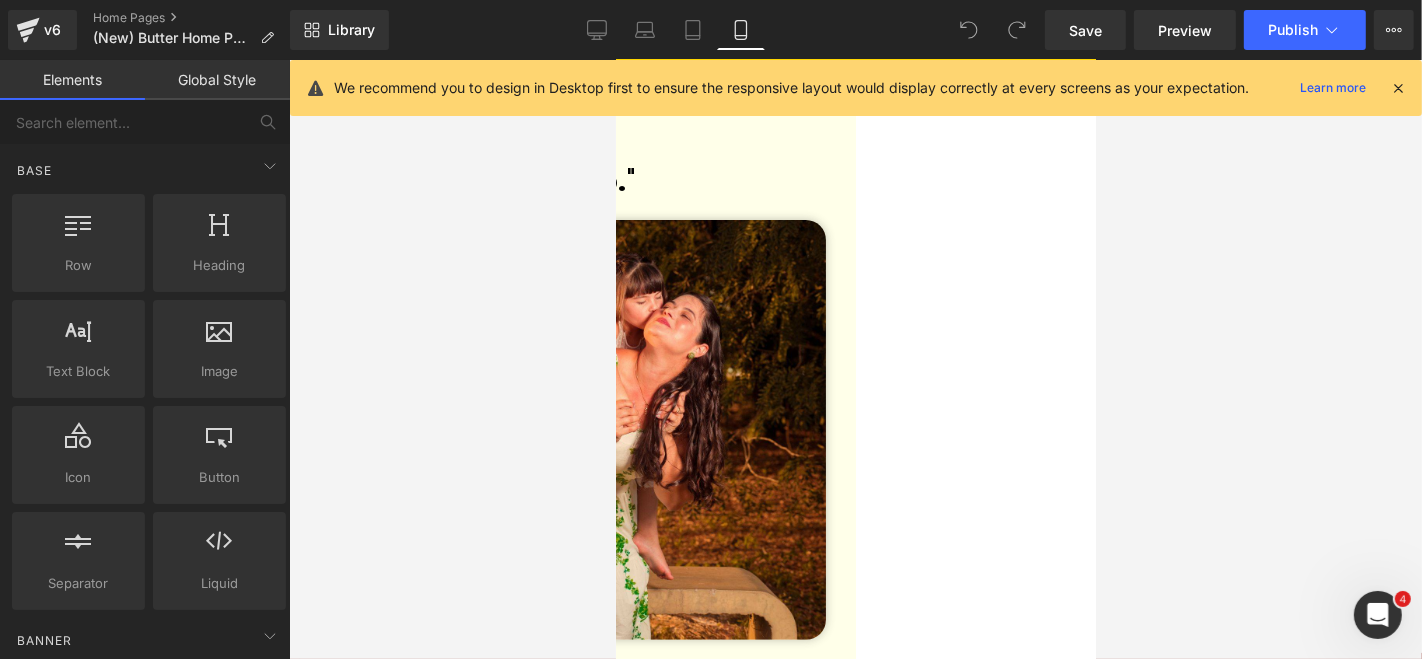 scroll, scrollTop: 0, scrollLeft: 0, axis: both 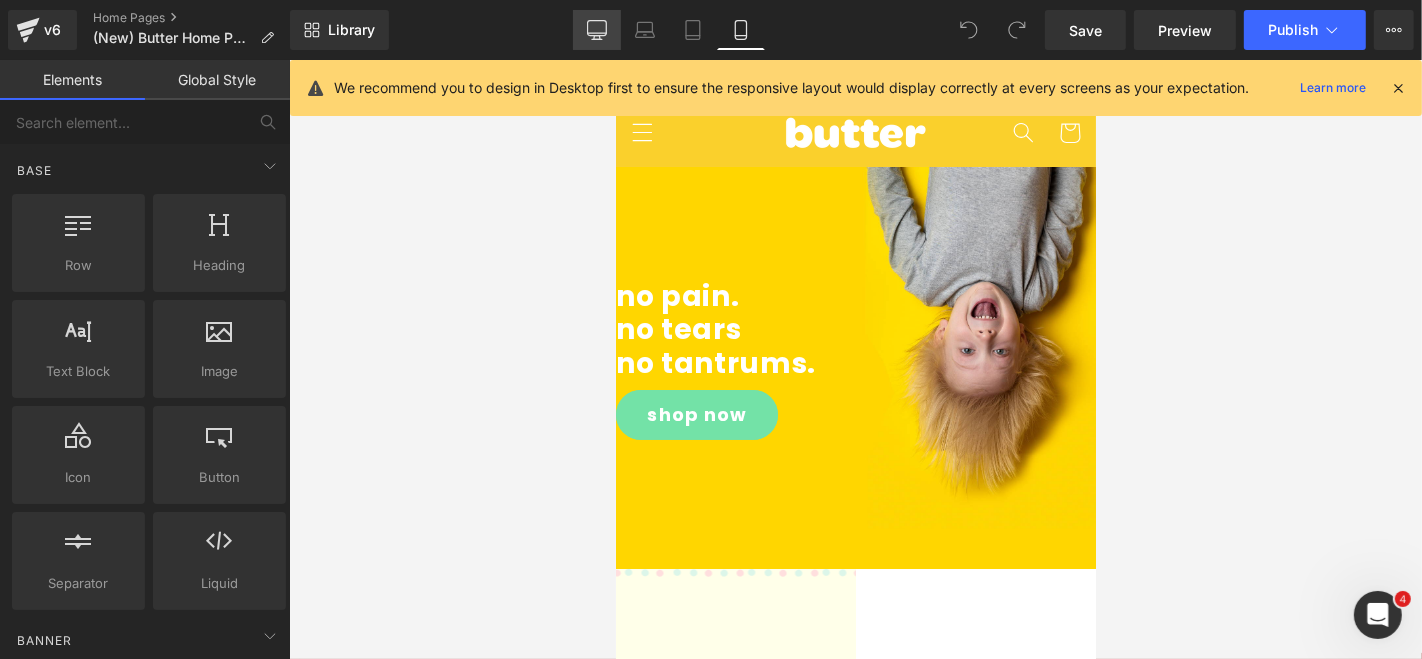 click 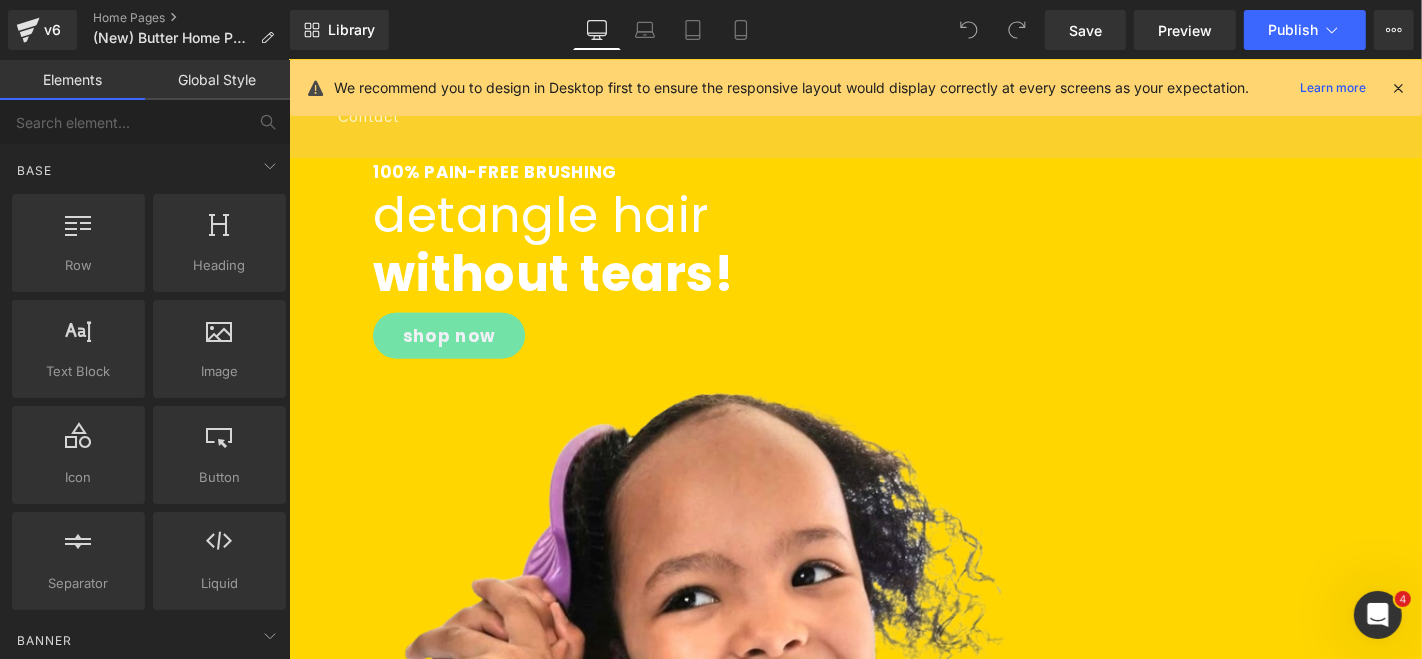scroll, scrollTop: 63, scrollLeft: 0, axis: vertical 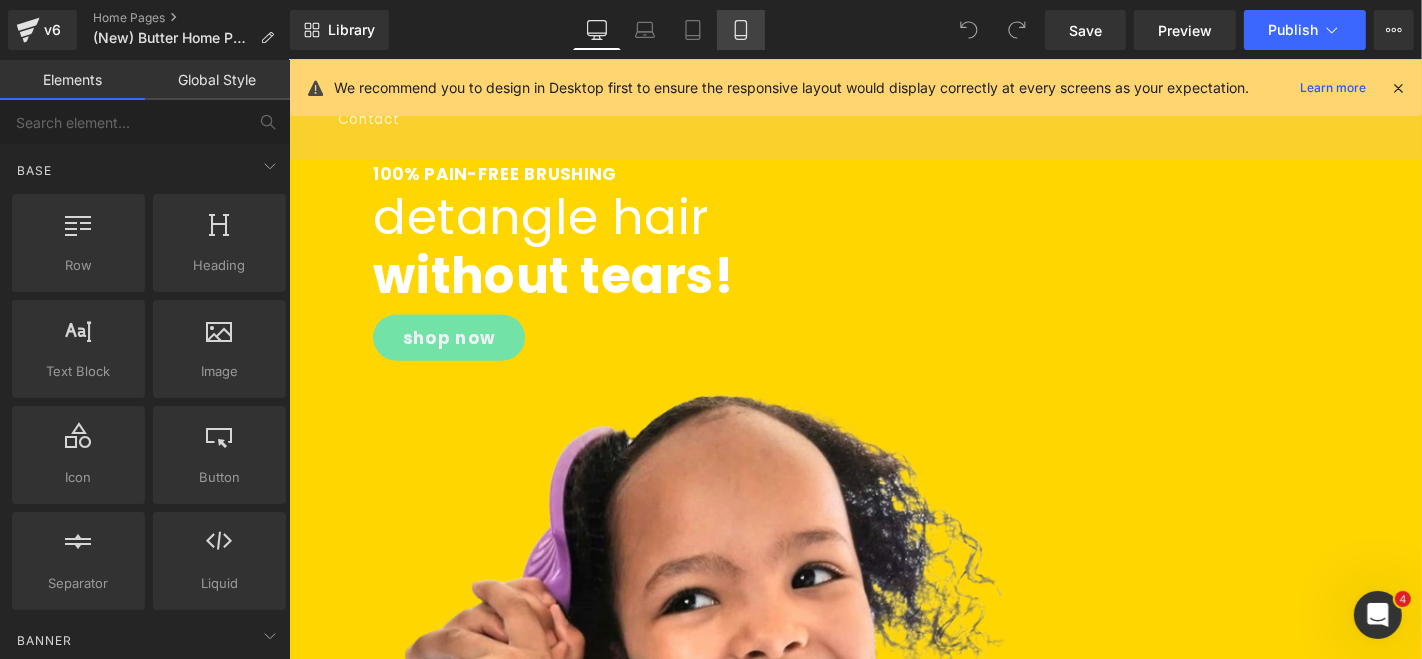 click 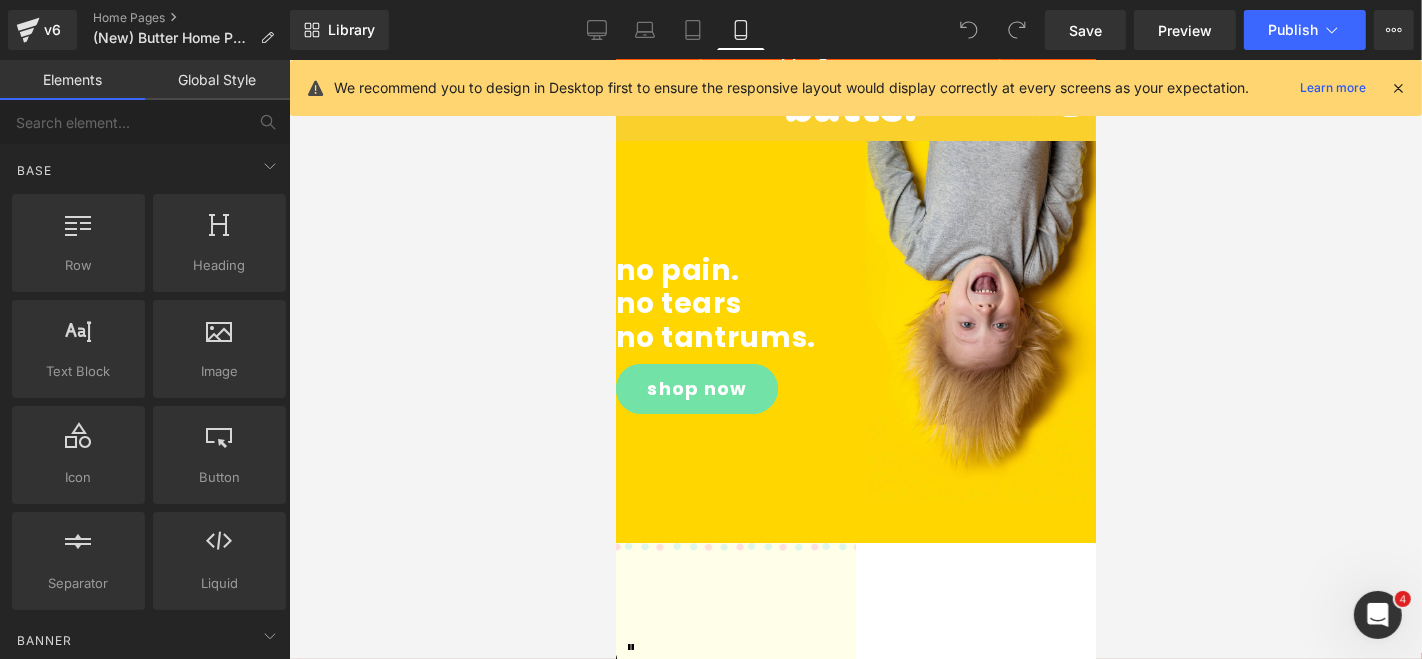 scroll, scrollTop: 0, scrollLeft: 0, axis: both 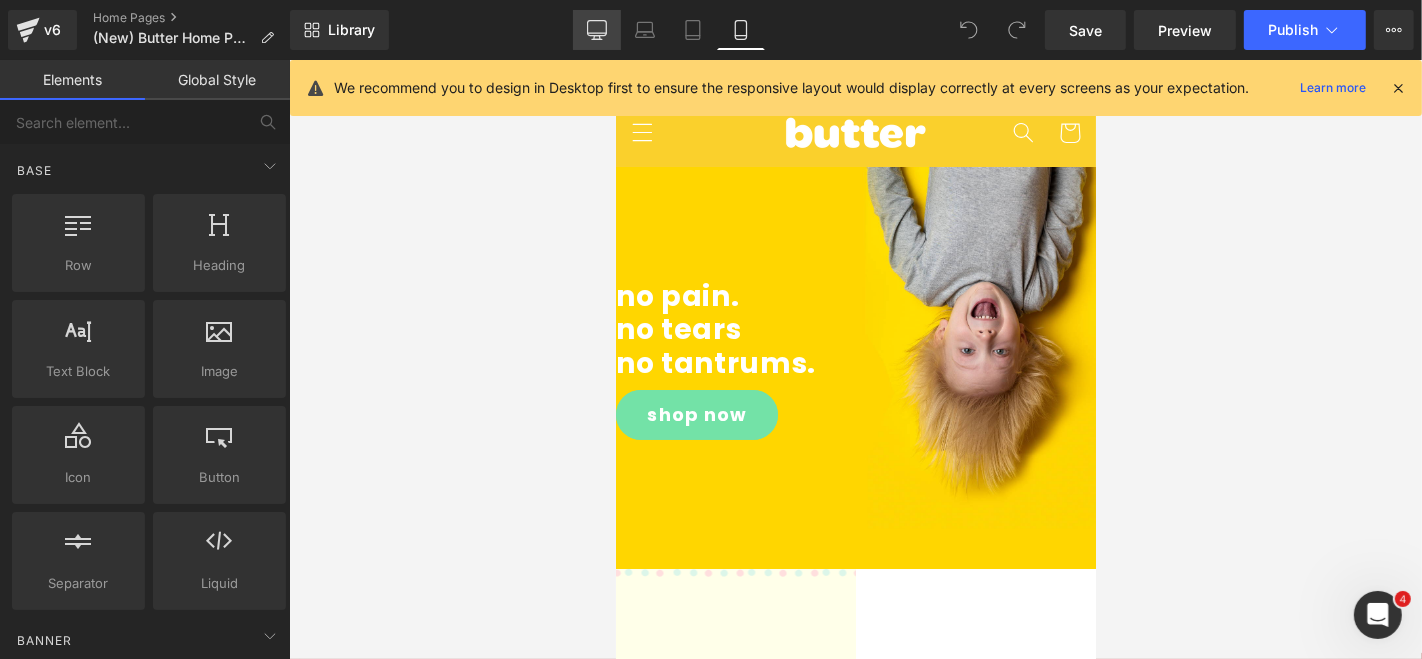 click on "Desktop" at bounding box center [597, 30] 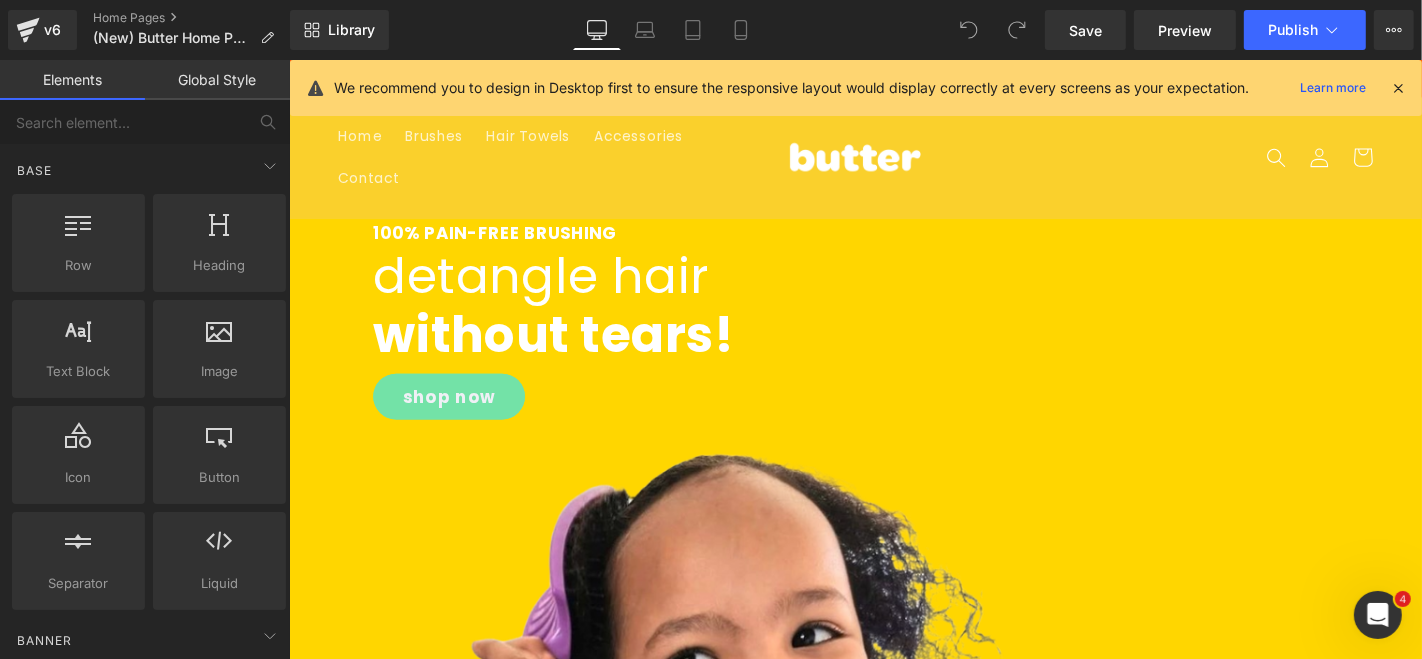 scroll, scrollTop: 168, scrollLeft: 0, axis: vertical 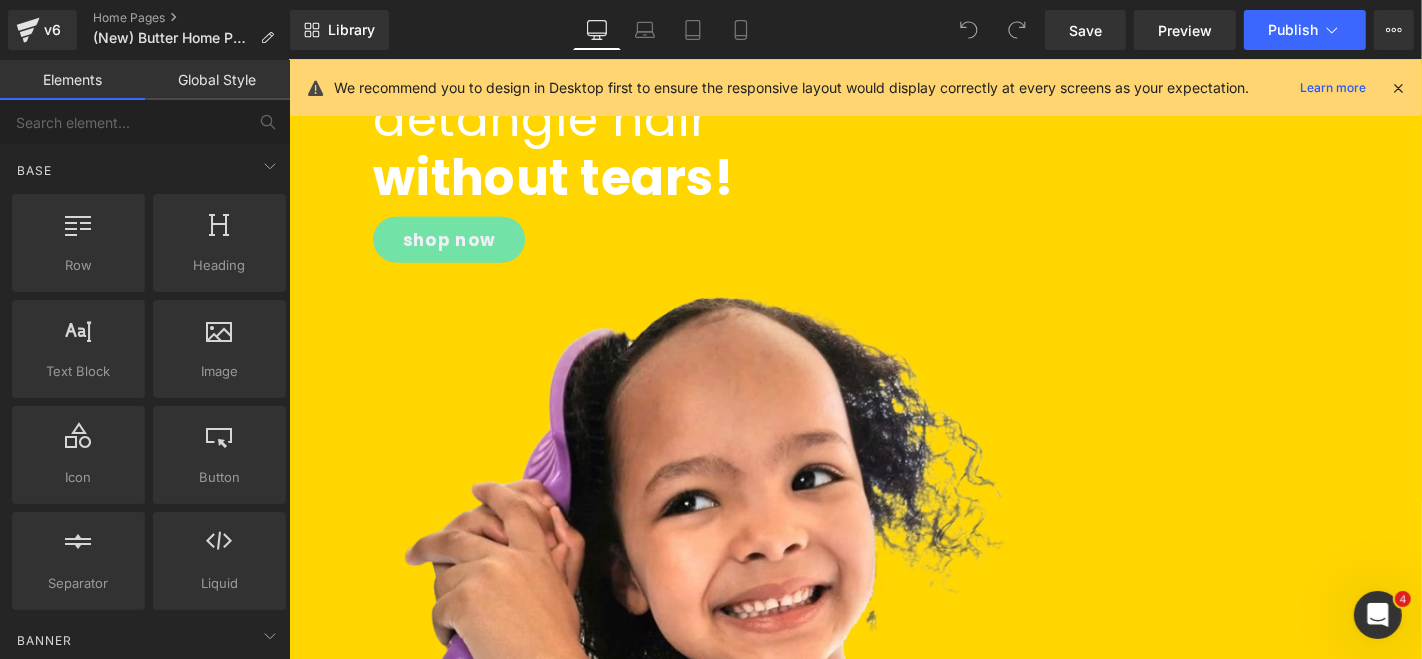 click on "100% PAIN-FREE BRUSHING
Heading
detangle hair  without tears!
Heading
shop now
Button" at bounding box center (570, 168) 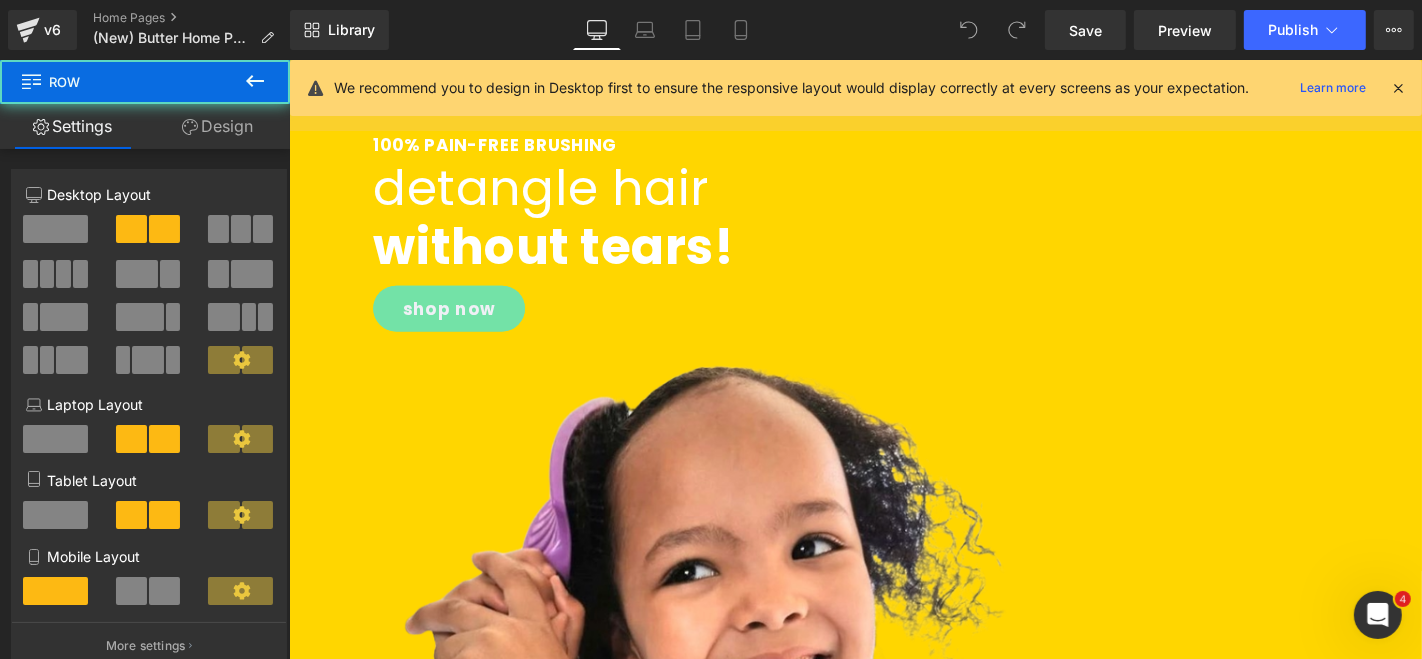 click on "100% PAIN-FREE BRUSHING
Heading
detangle hair  without tears!
Heading
shop now
Button" at bounding box center [570, 242] 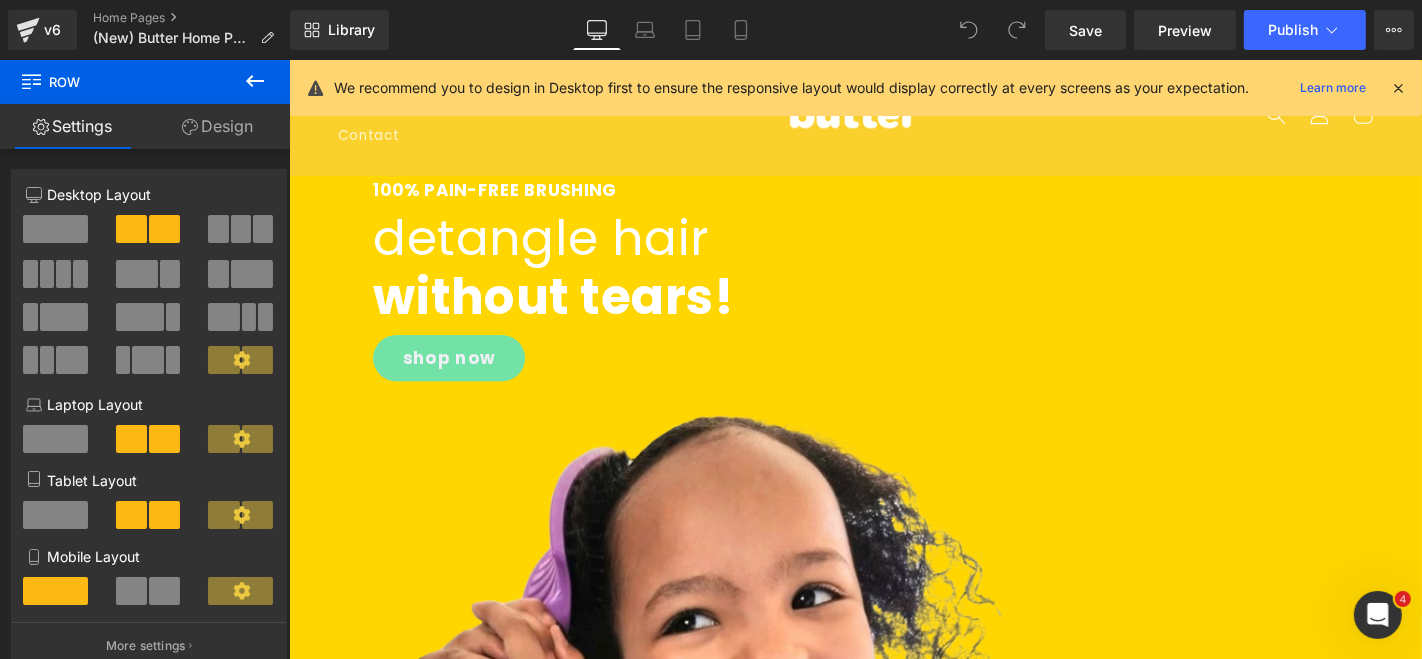 scroll, scrollTop: 0, scrollLeft: 0, axis: both 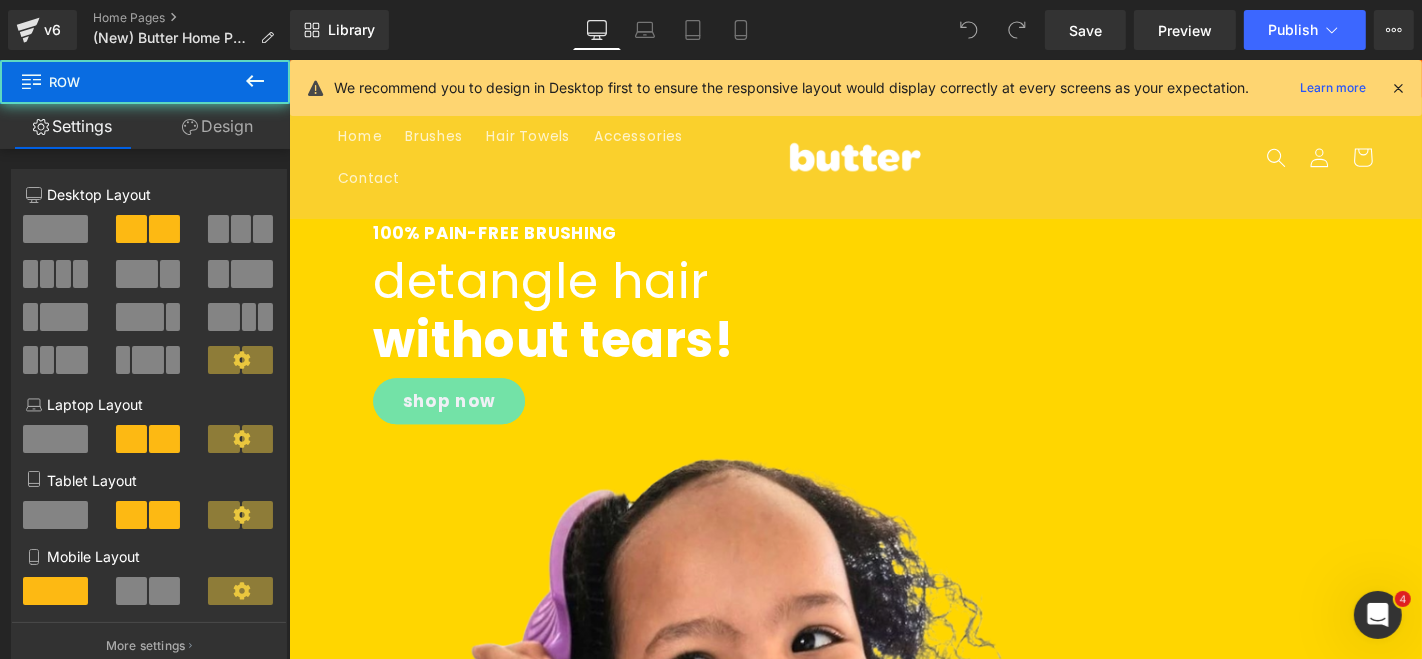 click on "100% PAIN-FREE BRUSHING
Heading
detangle hair  without tears!
Heading
shop now
Button" at bounding box center (570, 338) 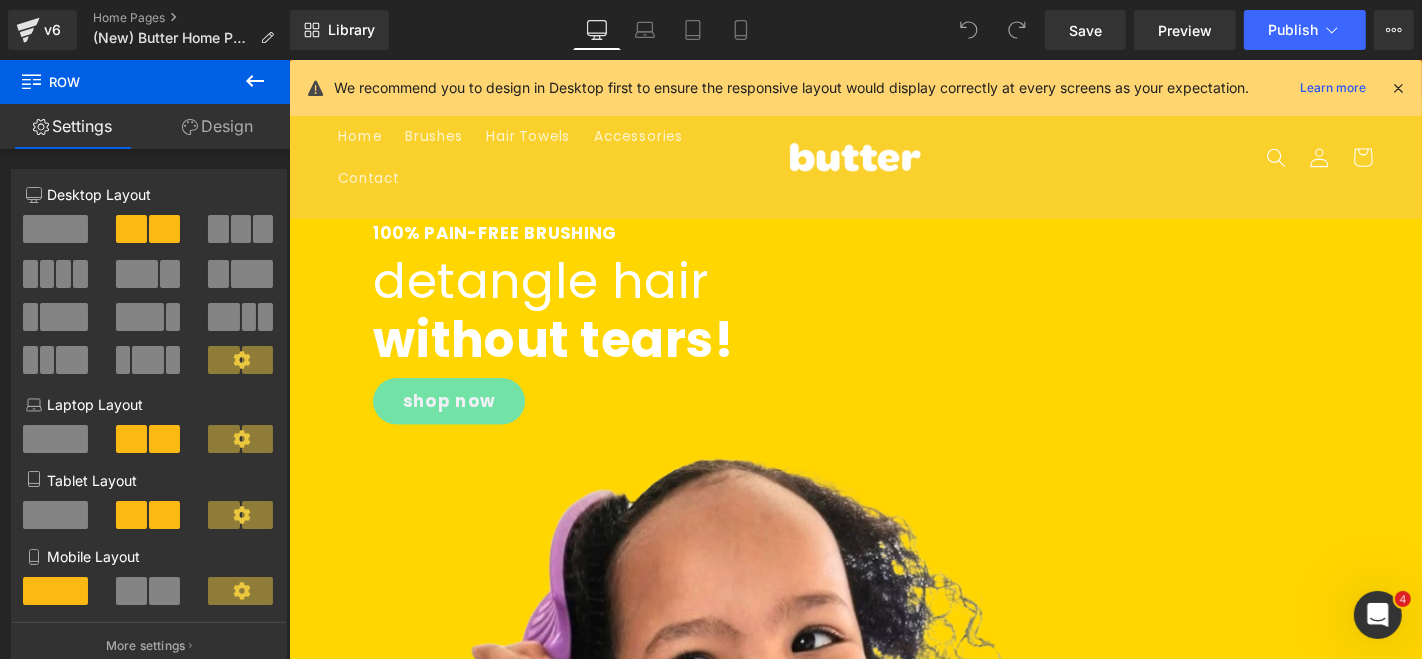 click on "Hero Banner" at bounding box center (288, 59) 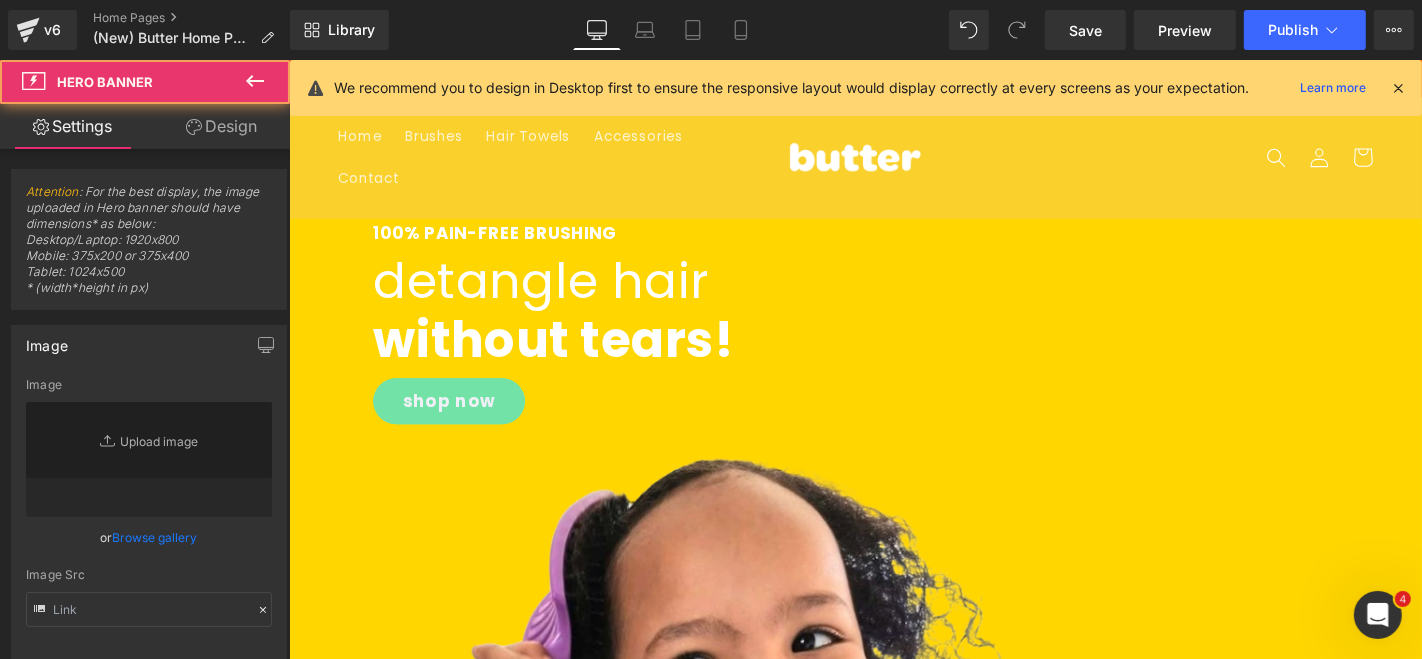 type on "[URL][DOMAIN_NAME]" 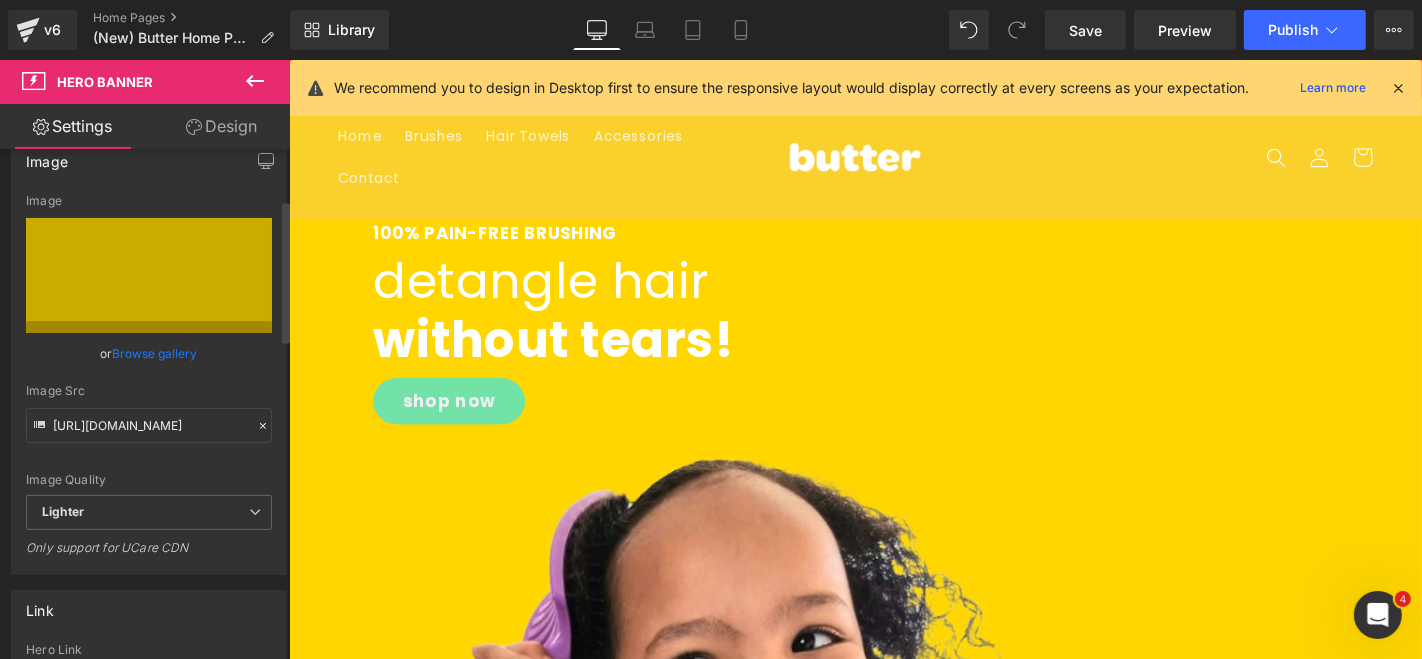 scroll, scrollTop: 175, scrollLeft: 0, axis: vertical 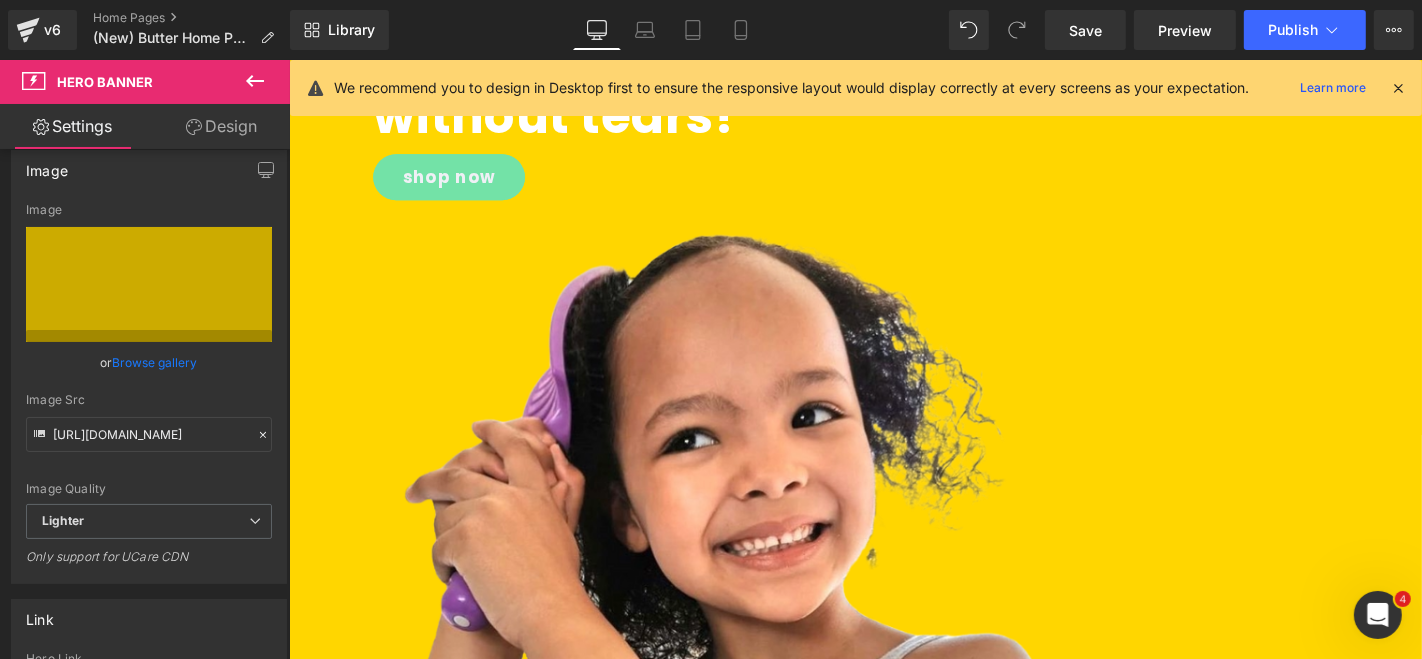 click at bounding box center (742, 609) 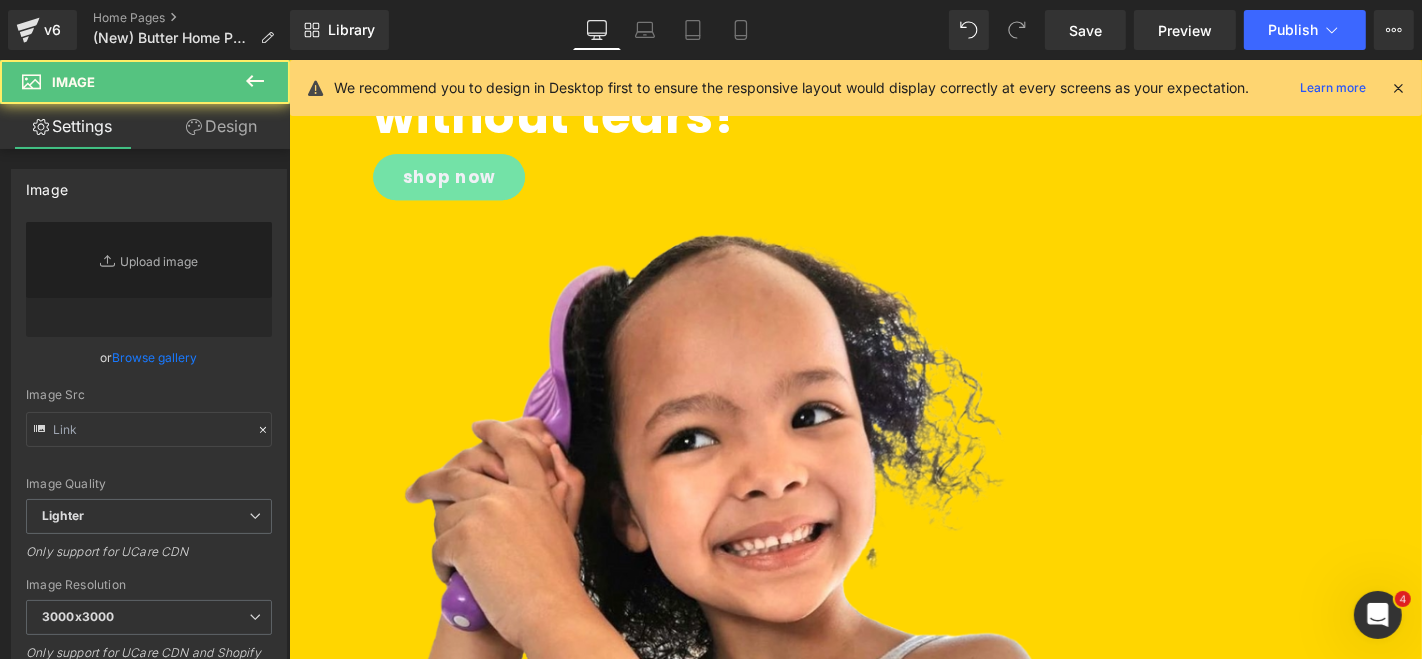 type on "[URL][DOMAIN_NAME]" 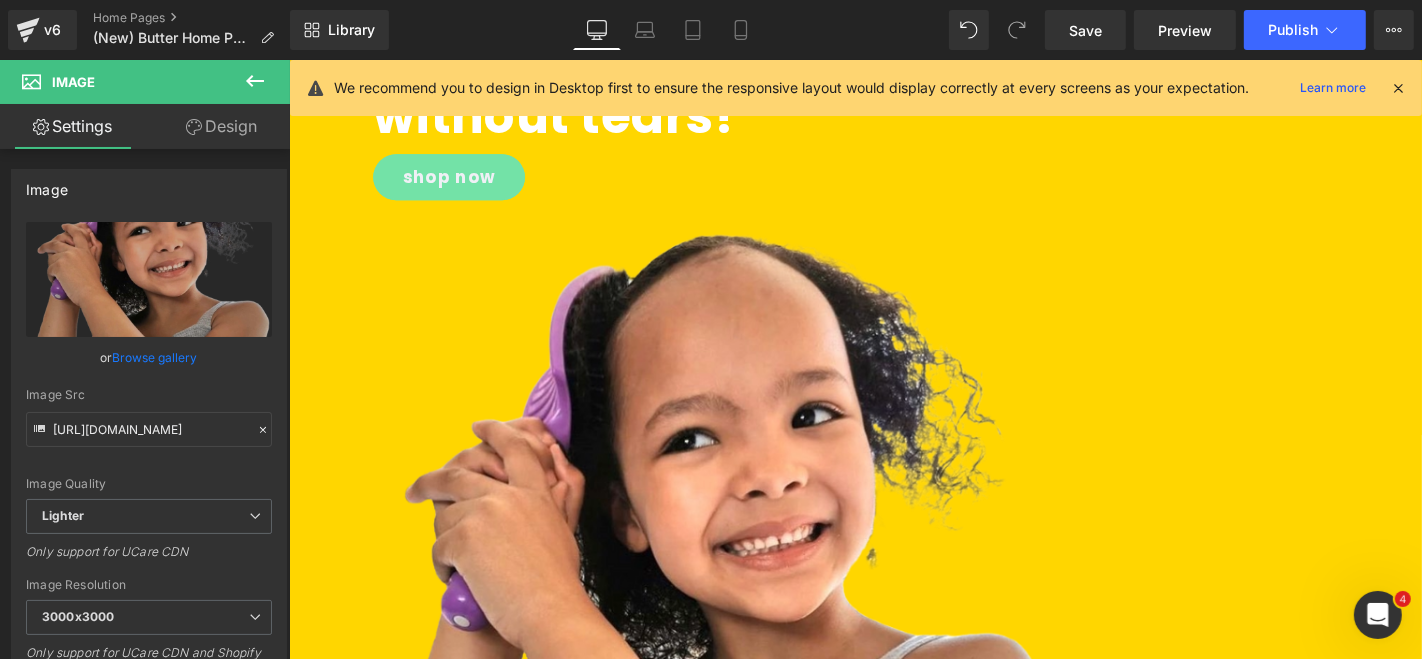 click on "Design" at bounding box center (221, 126) 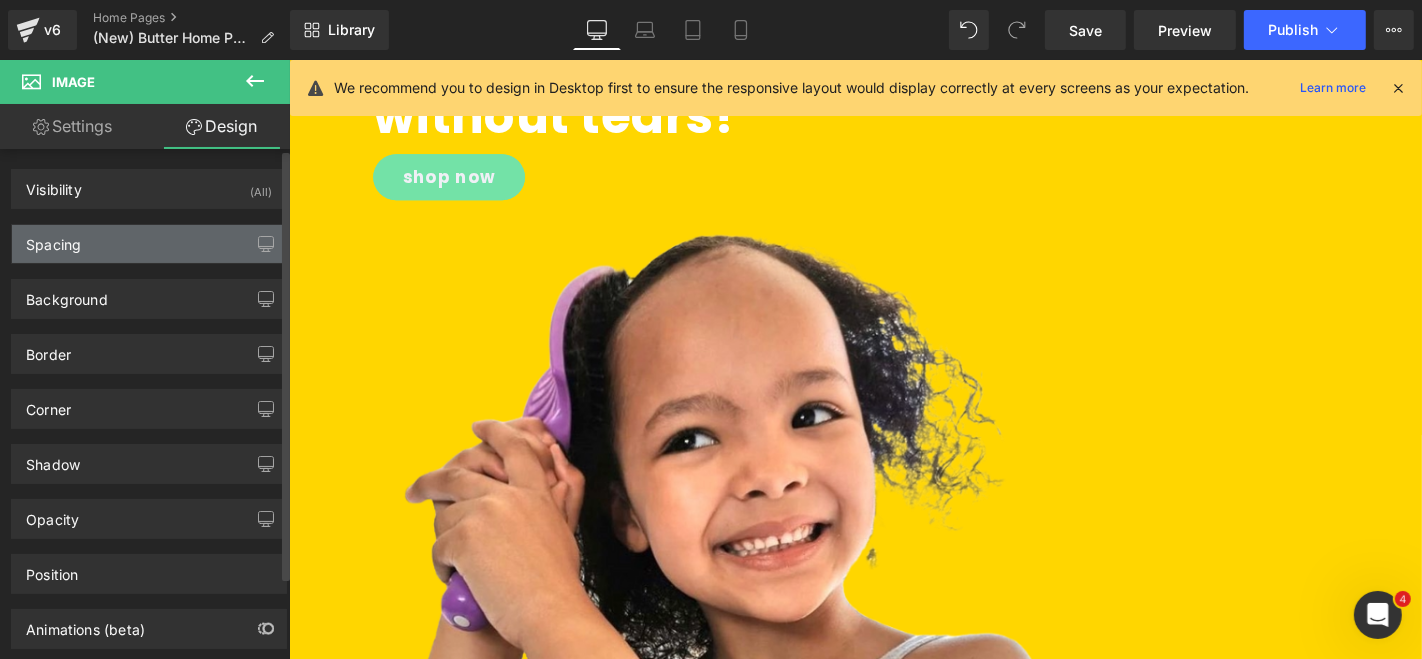 scroll, scrollTop: 0, scrollLeft: 0, axis: both 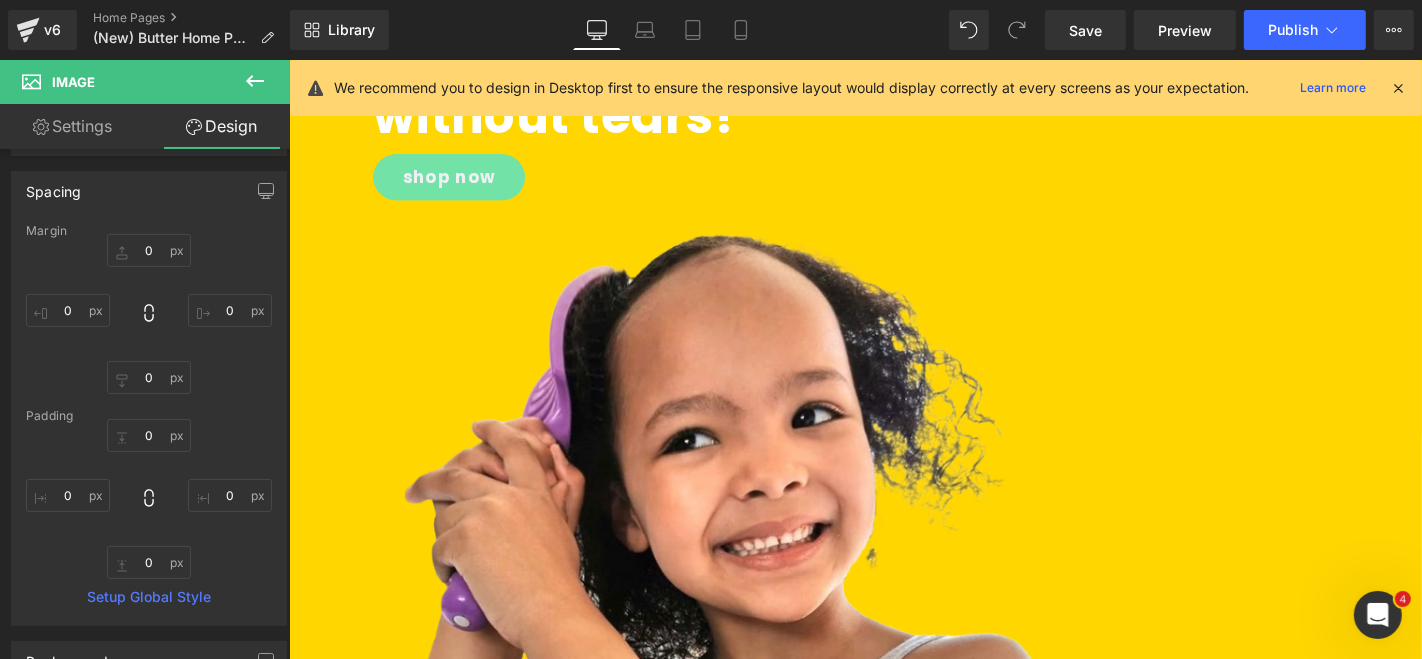 click on "100% PAIN-FREE BRUSHING
Heading
detangle hair  without tears!
Heading
shop now
Button" at bounding box center [570, 99] 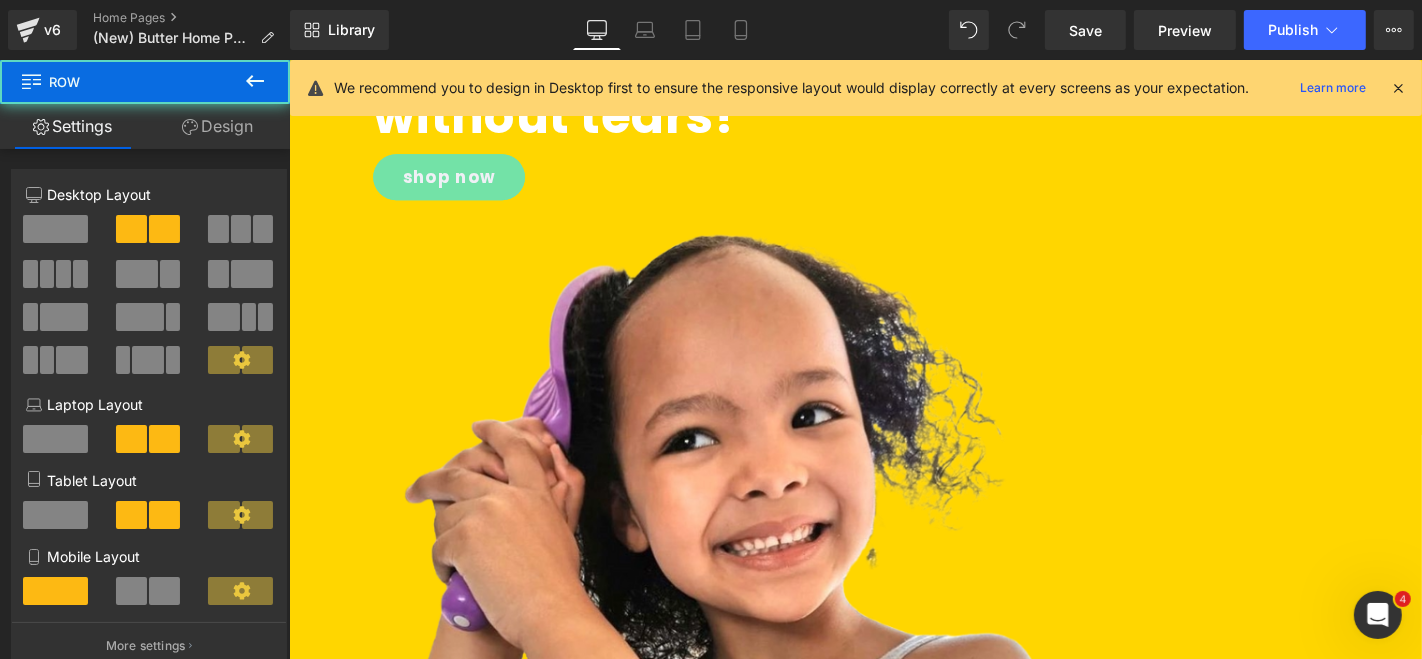 scroll, scrollTop: 17, scrollLeft: 0, axis: vertical 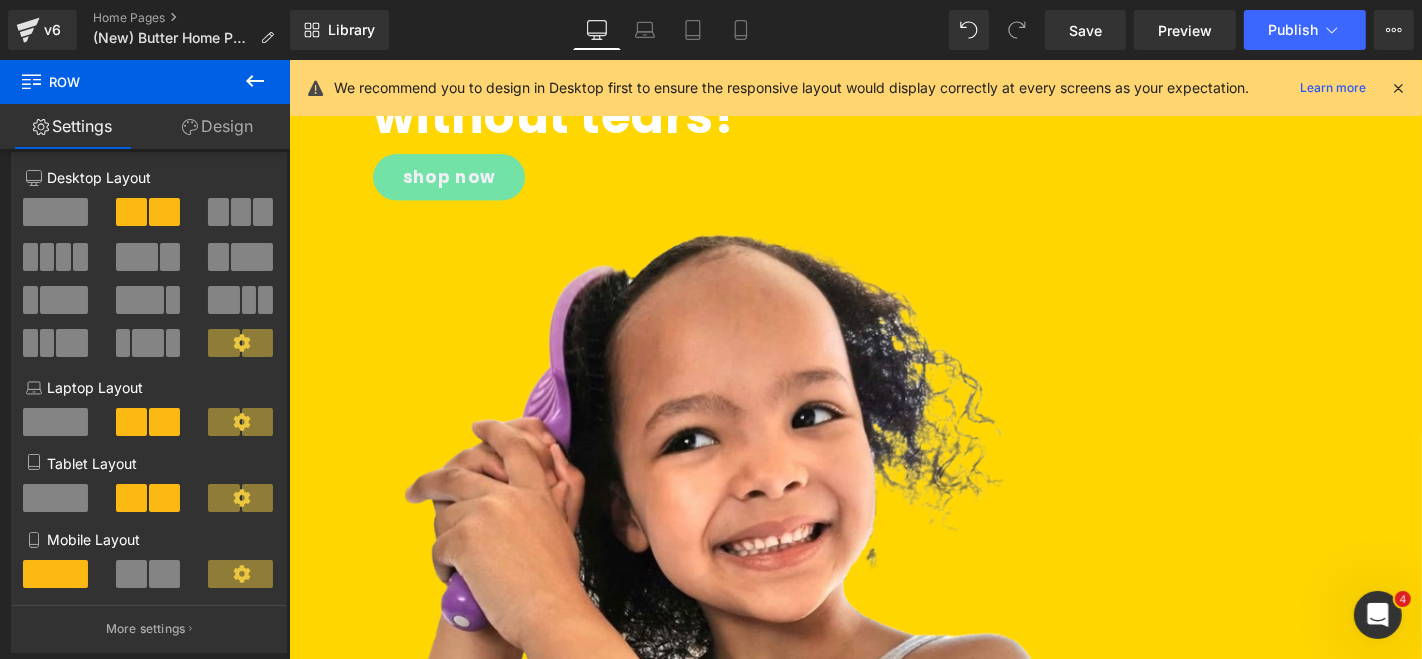 click on "Design" at bounding box center (217, 126) 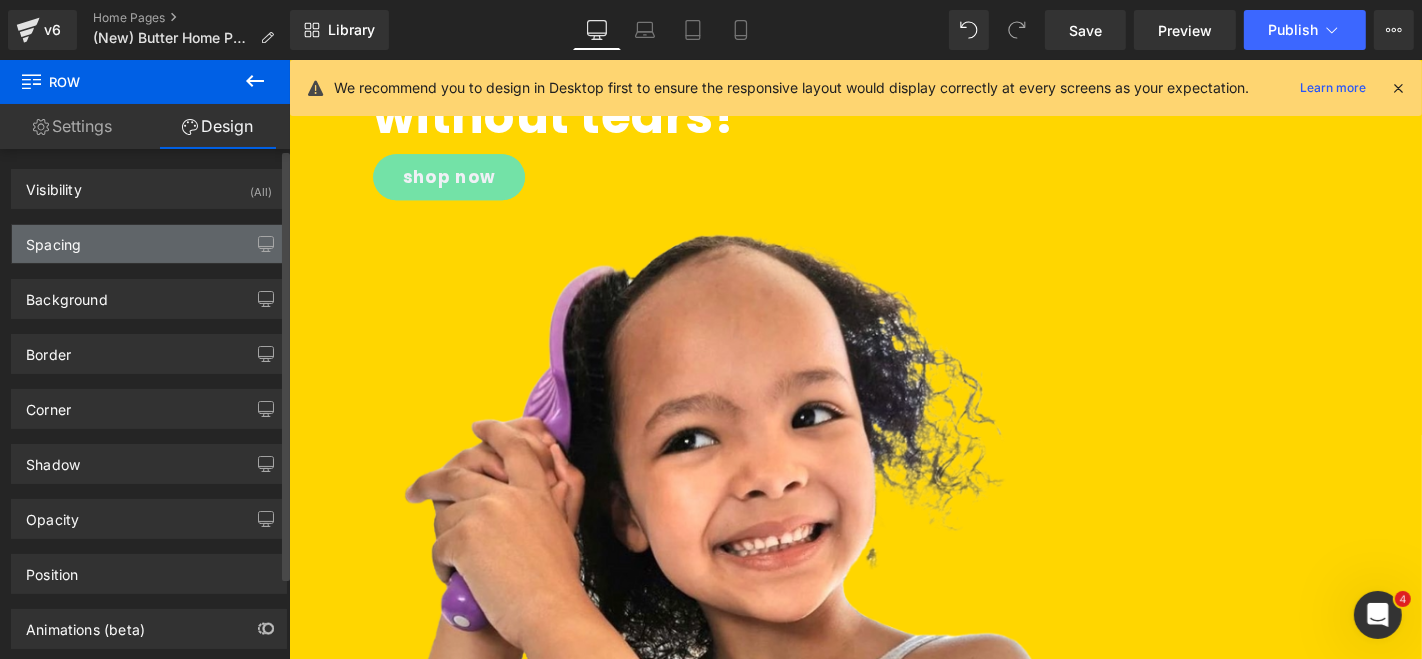 click on "Spacing" at bounding box center [53, 239] 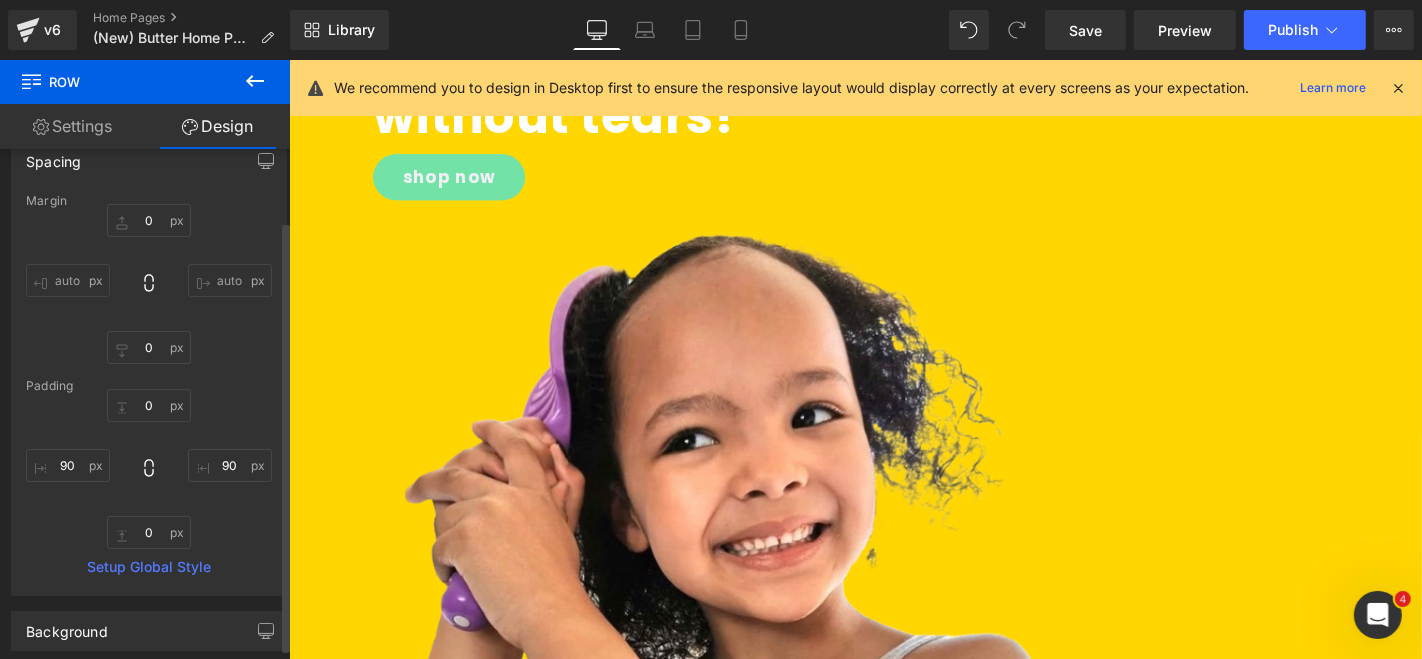 scroll, scrollTop: 84, scrollLeft: 0, axis: vertical 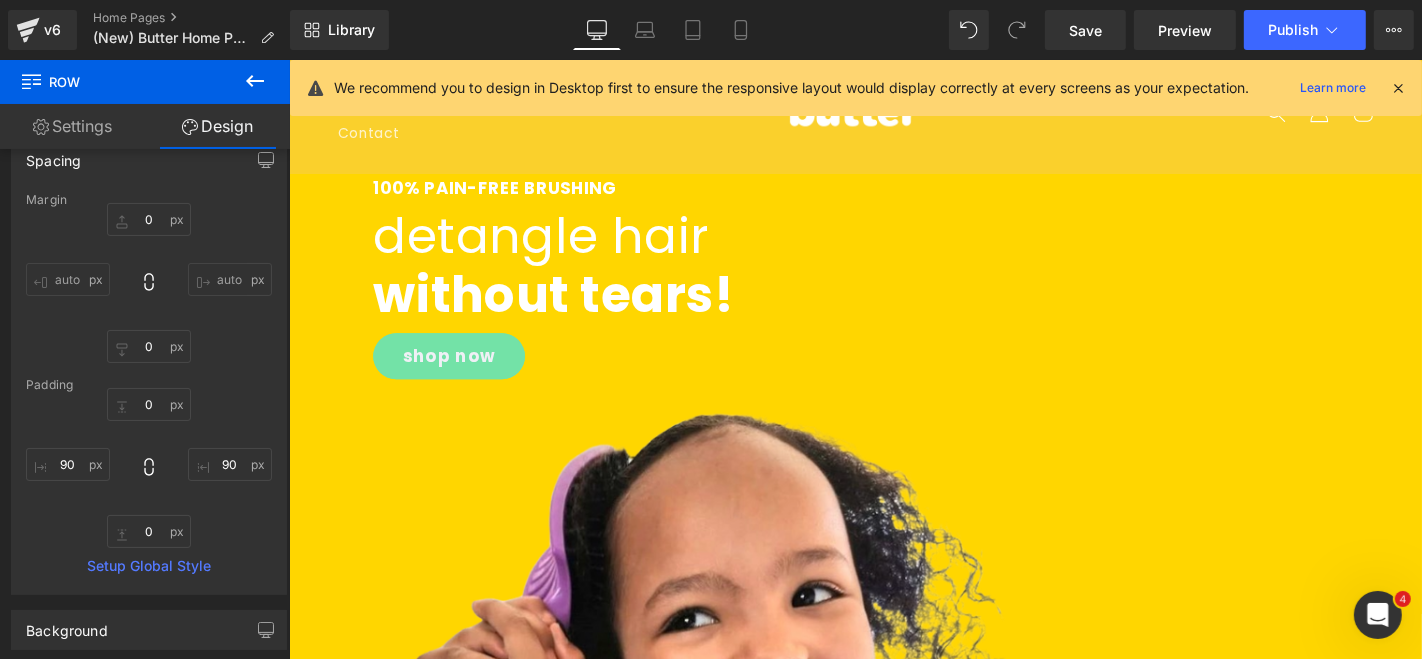 click at bounding box center (742, 800) 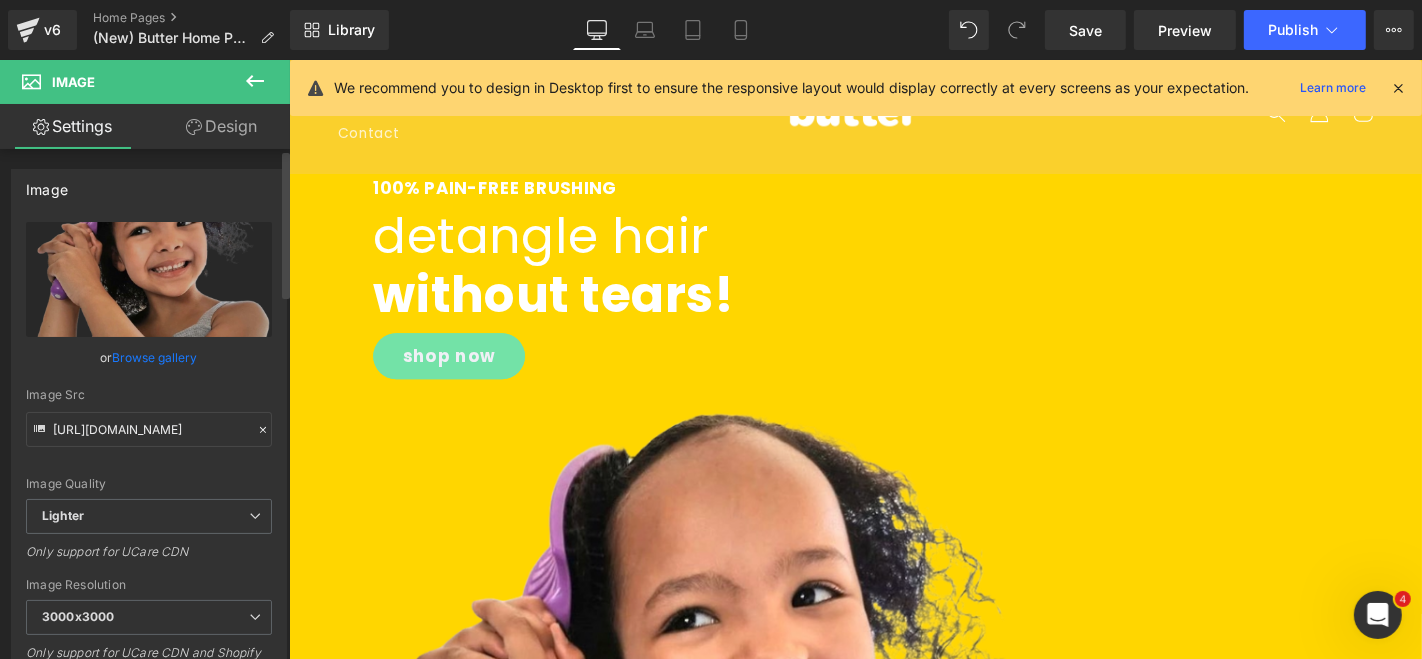 click on "Browse gallery" at bounding box center [155, 357] 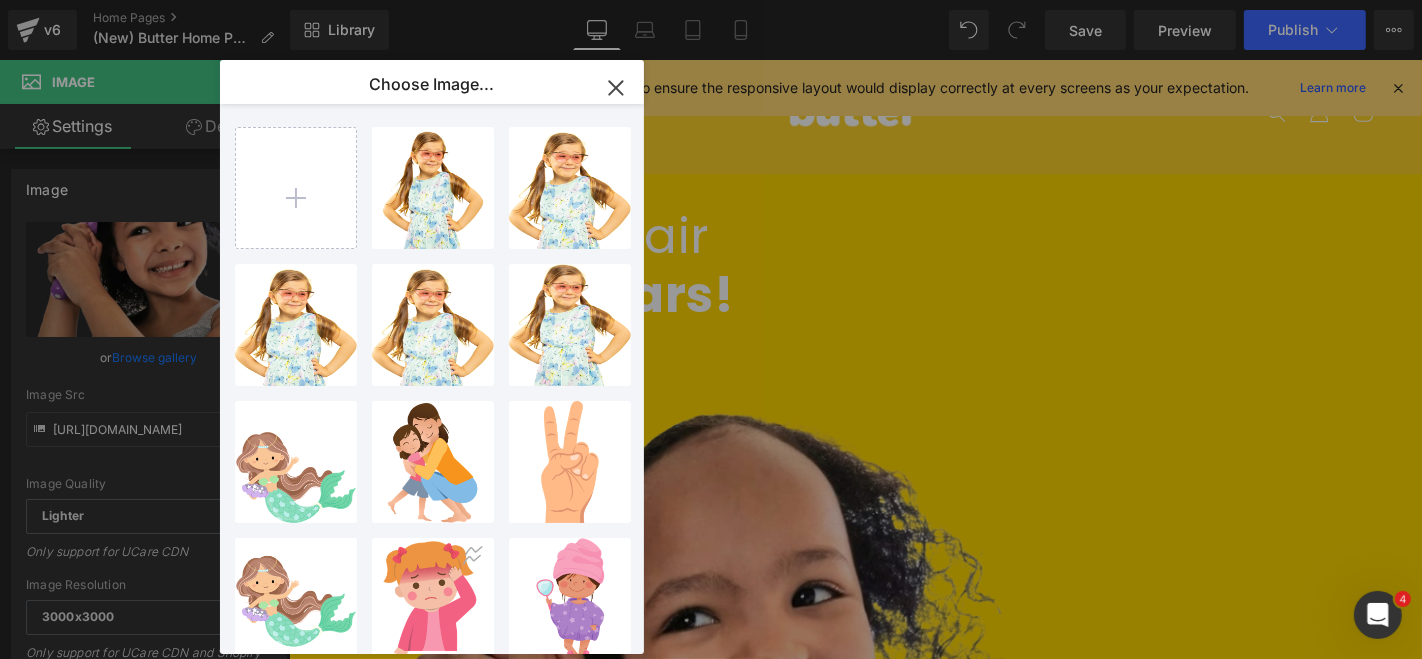 click 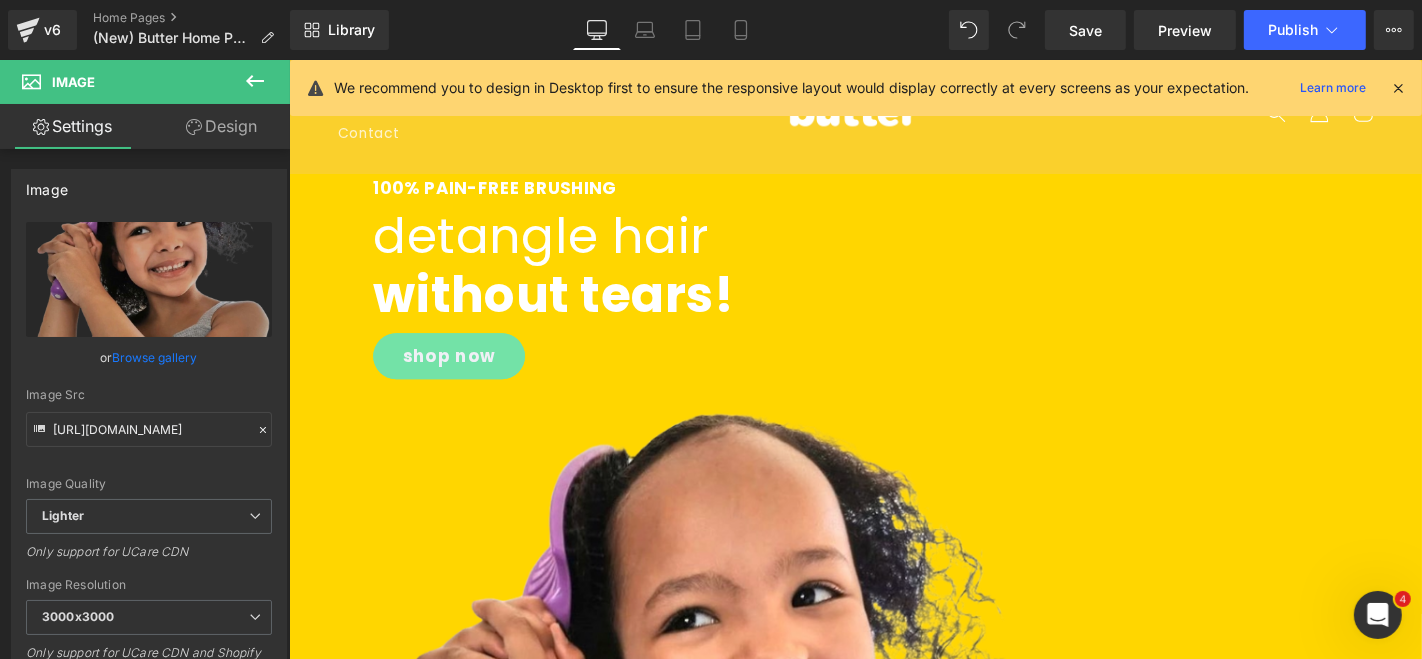 click at bounding box center [742, 800] 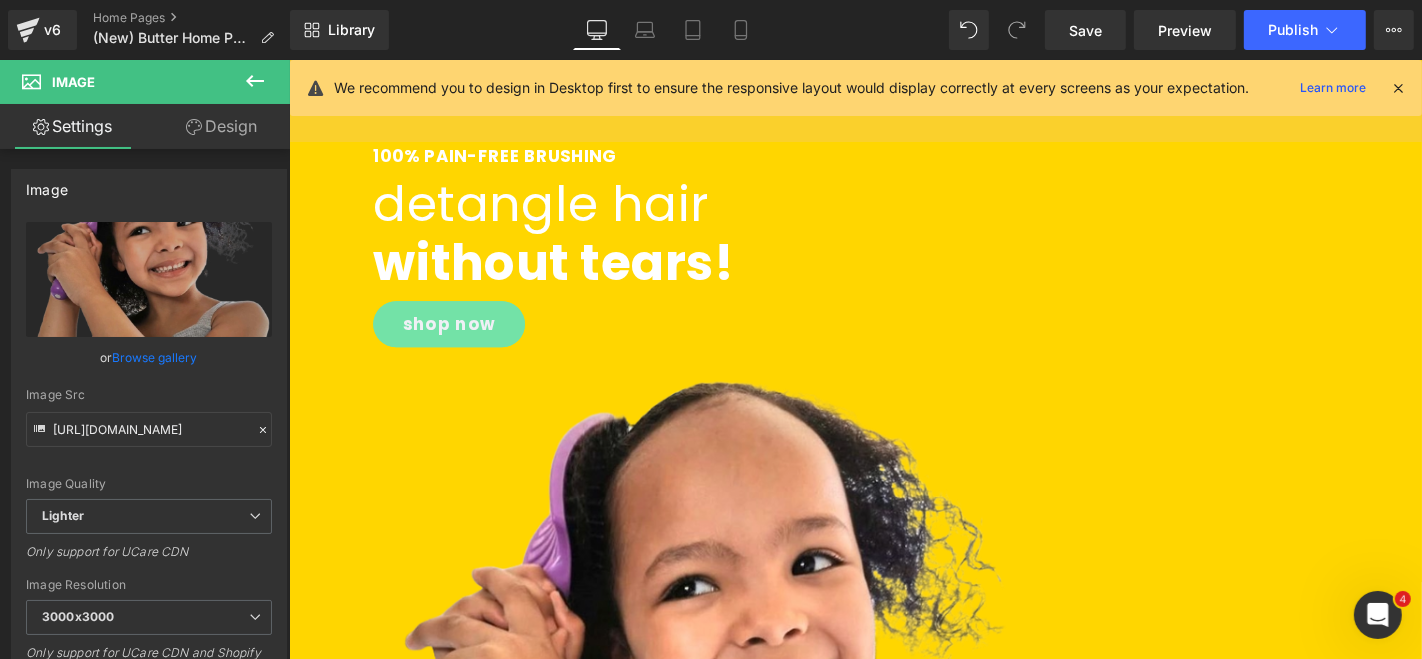 scroll, scrollTop: 0, scrollLeft: 0, axis: both 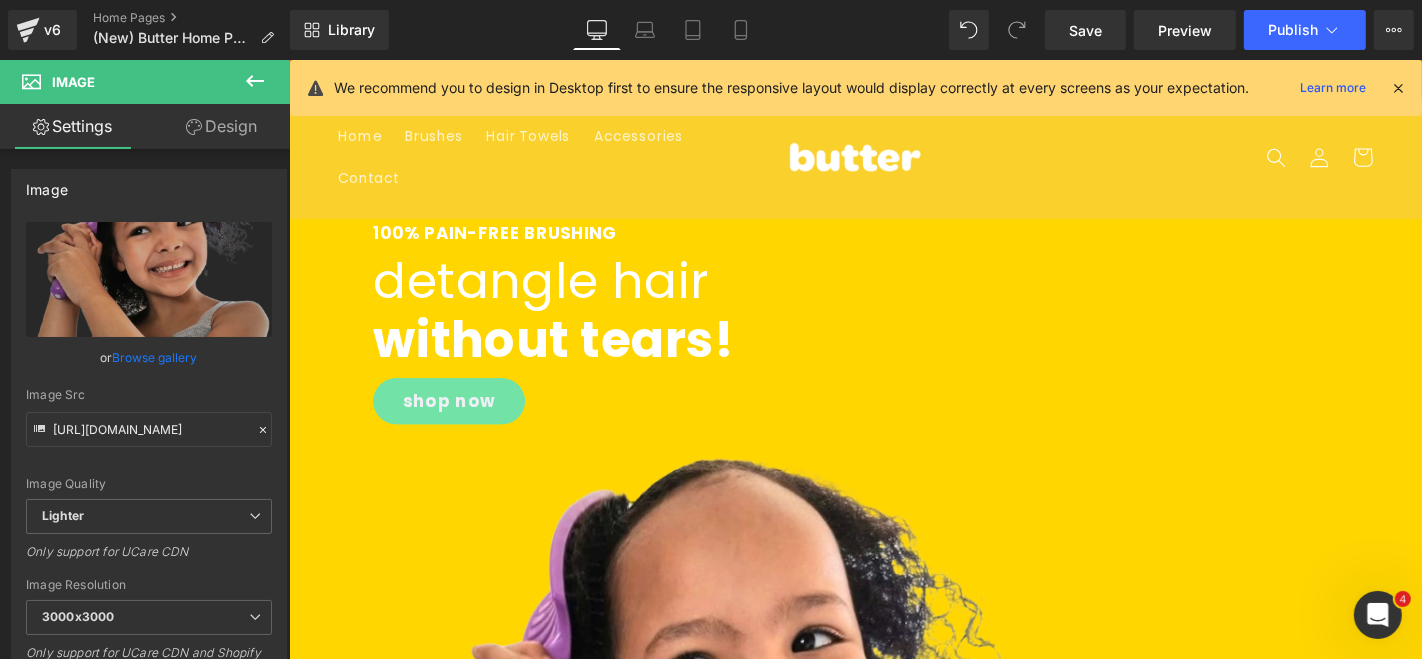 click at bounding box center [742, 848] 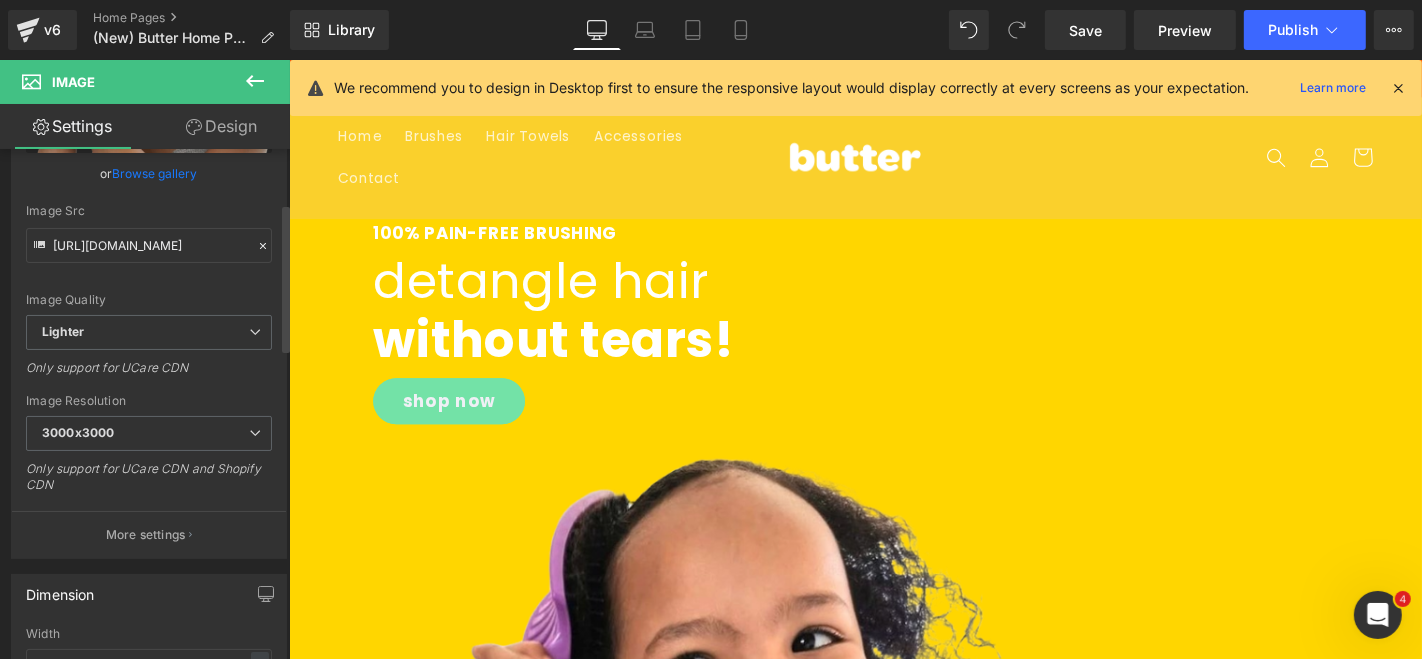 scroll, scrollTop: 185, scrollLeft: 0, axis: vertical 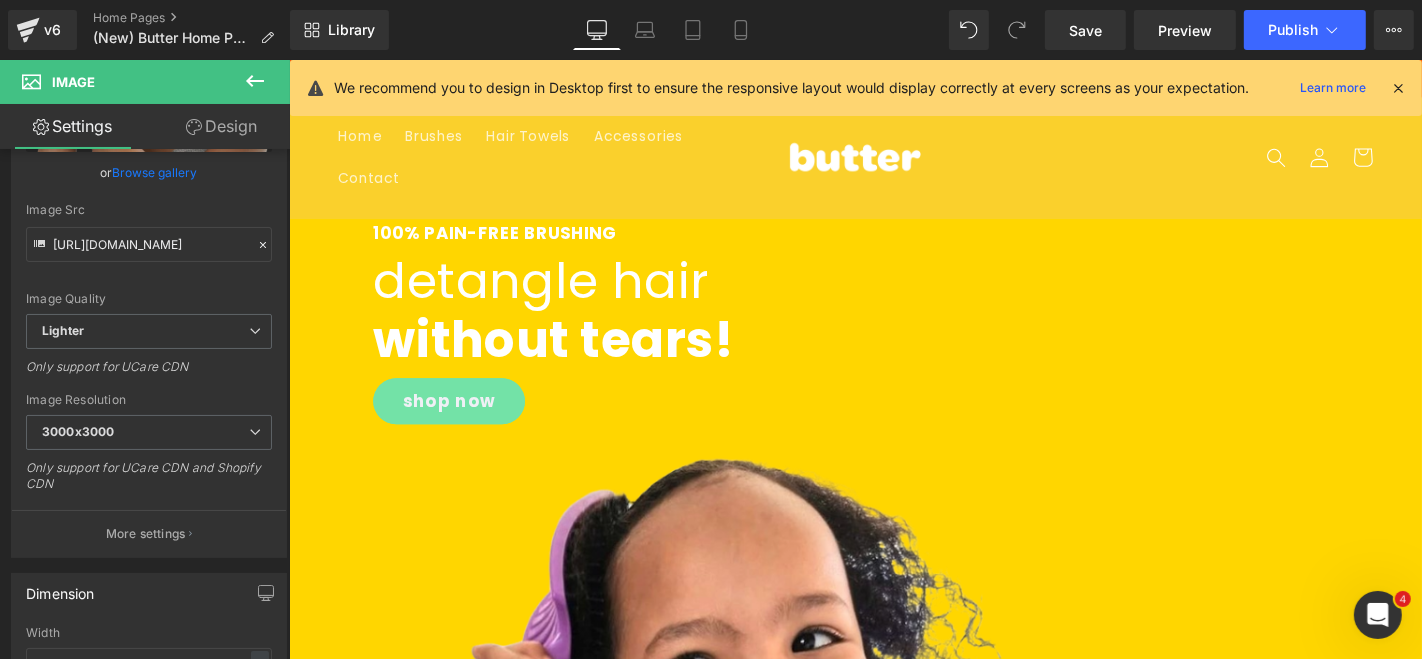 click on "Design" at bounding box center [221, 126] 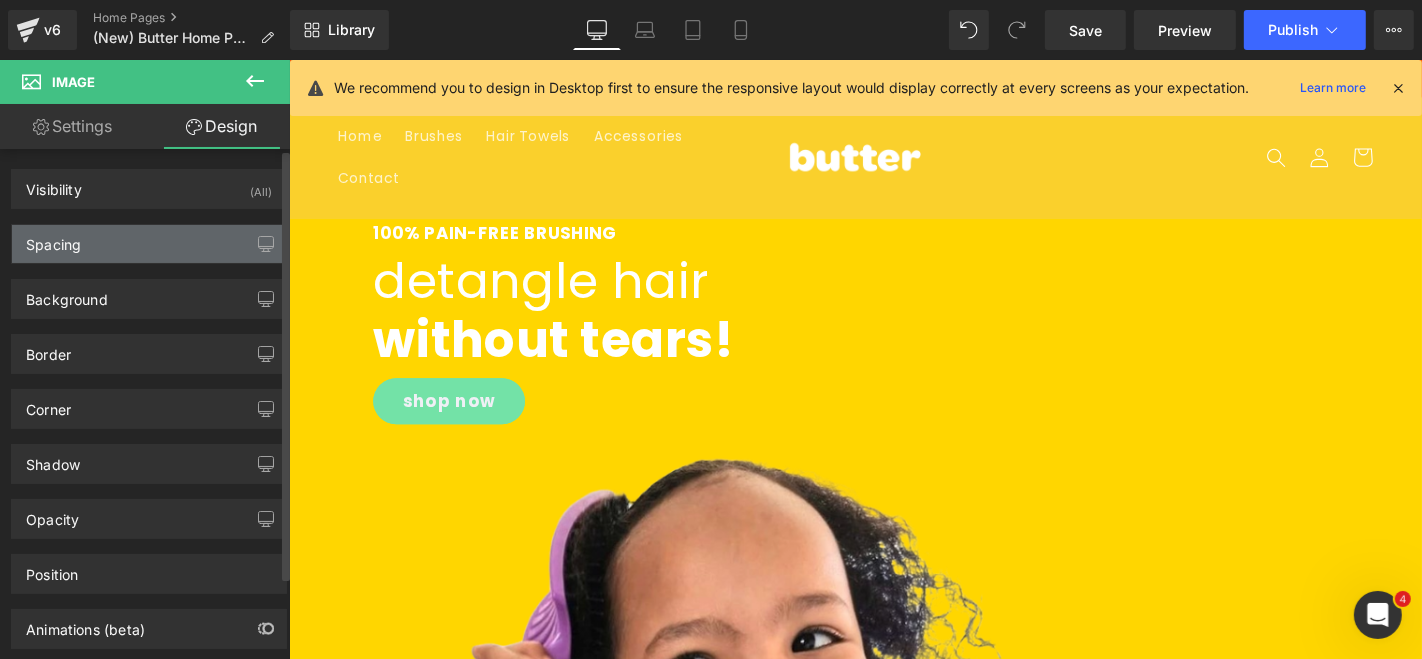 click on "Spacing" at bounding box center [149, 244] 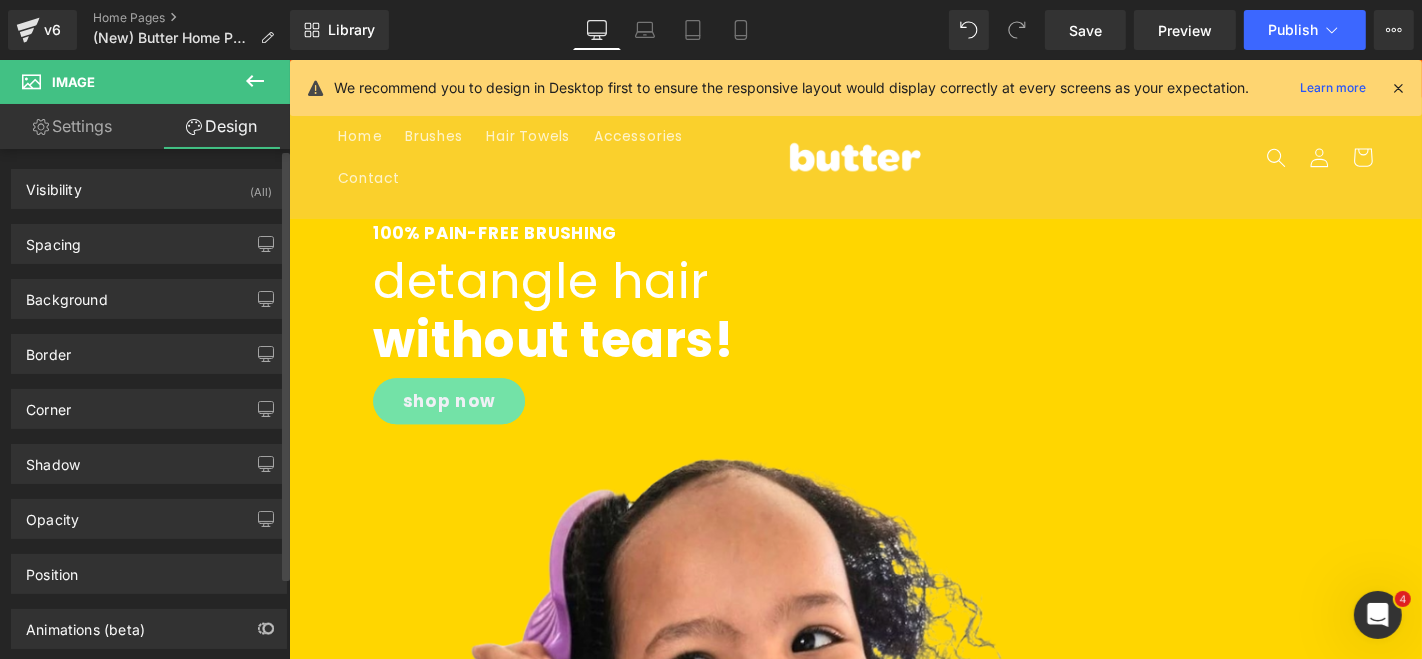 type on "0" 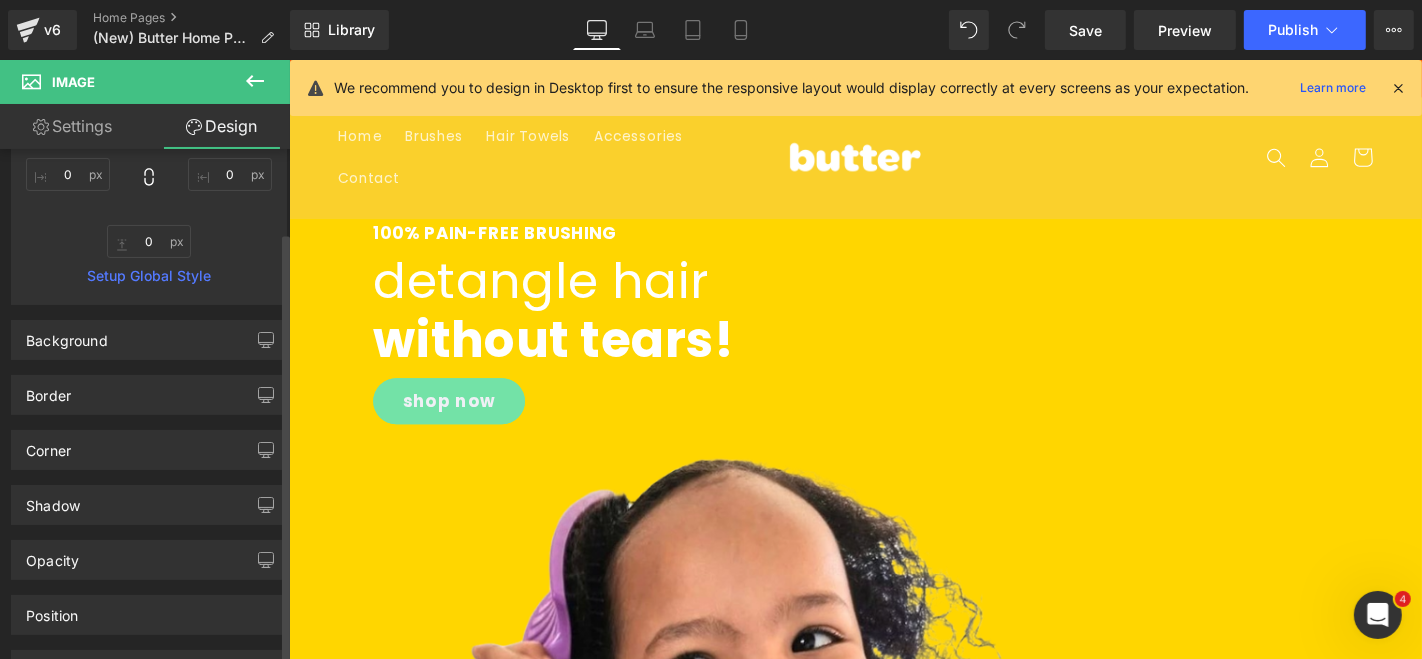 scroll, scrollTop: 512, scrollLeft: 0, axis: vertical 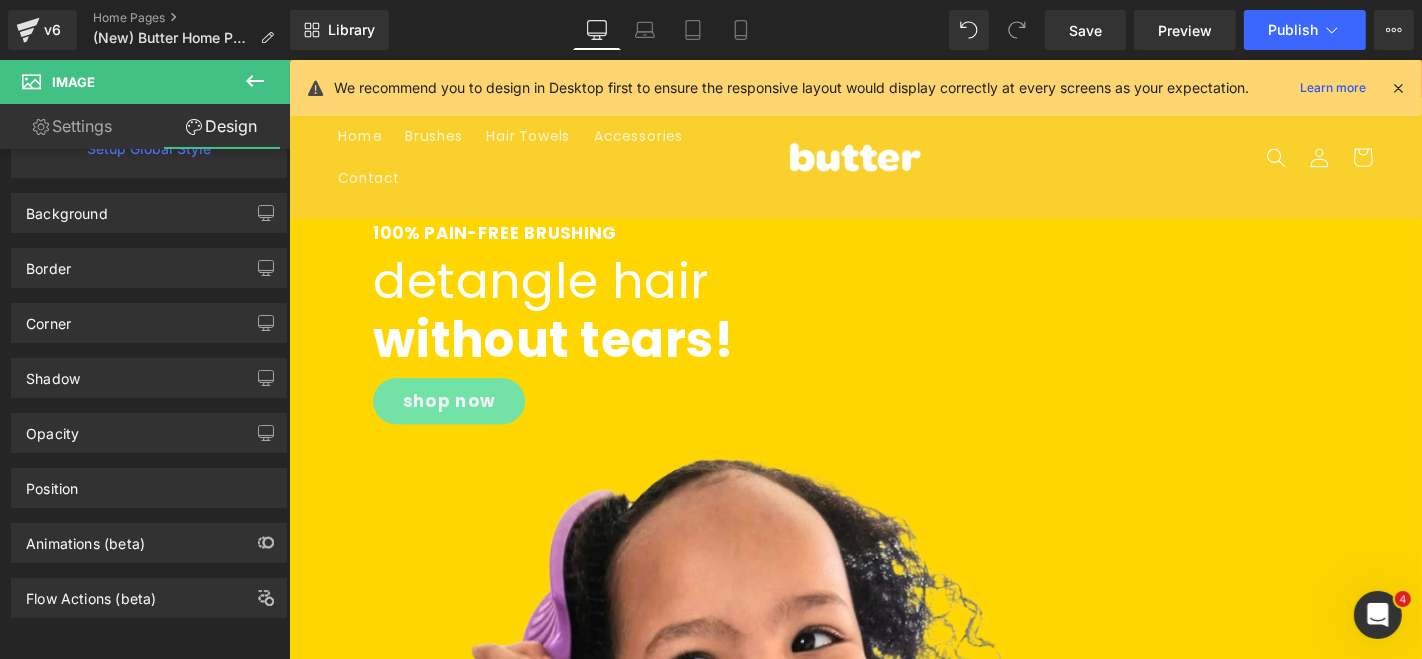 click at bounding box center (742, 848) 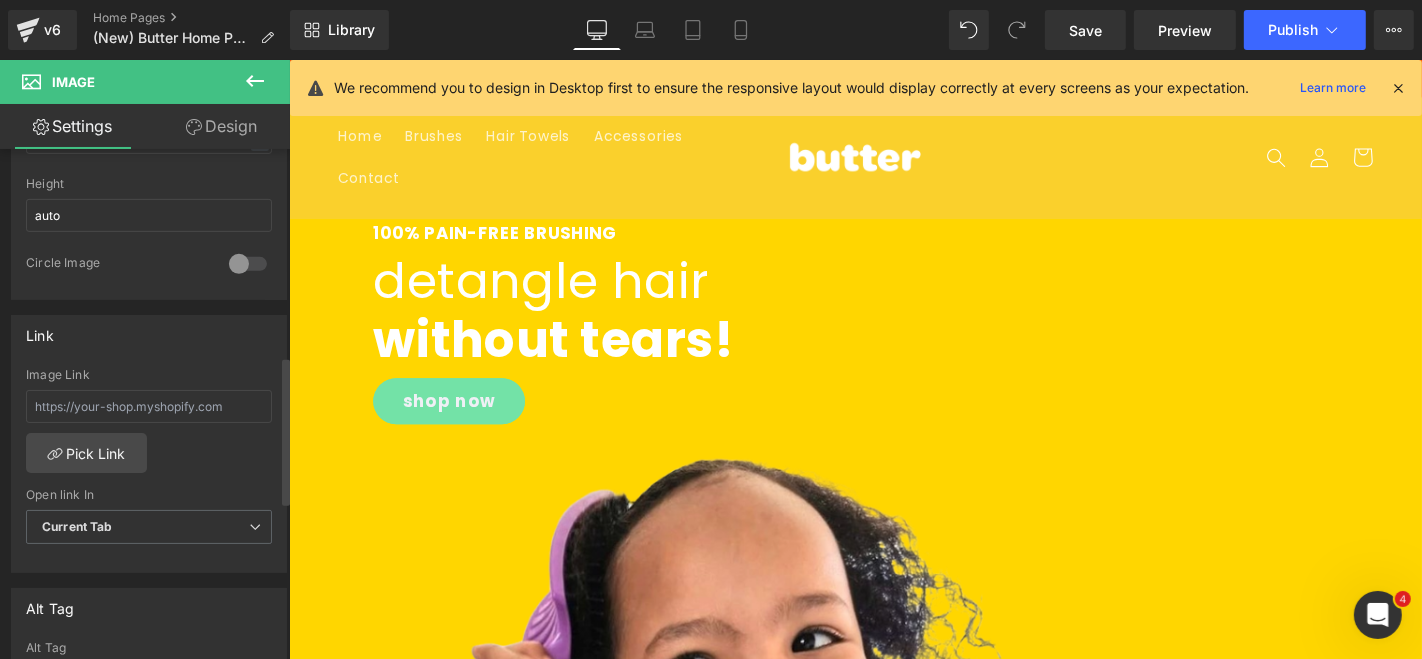scroll, scrollTop: 721, scrollLeft: 0, axis: vertical 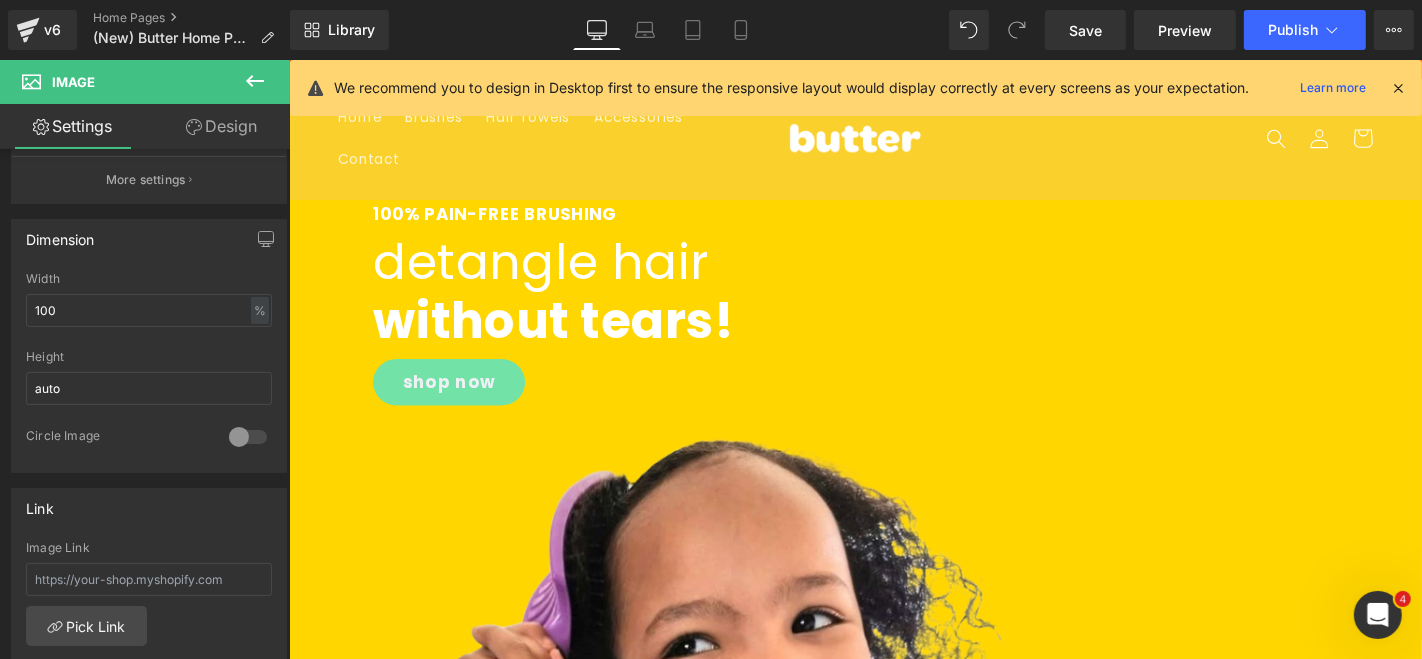 click at bounding box center (255, 82) 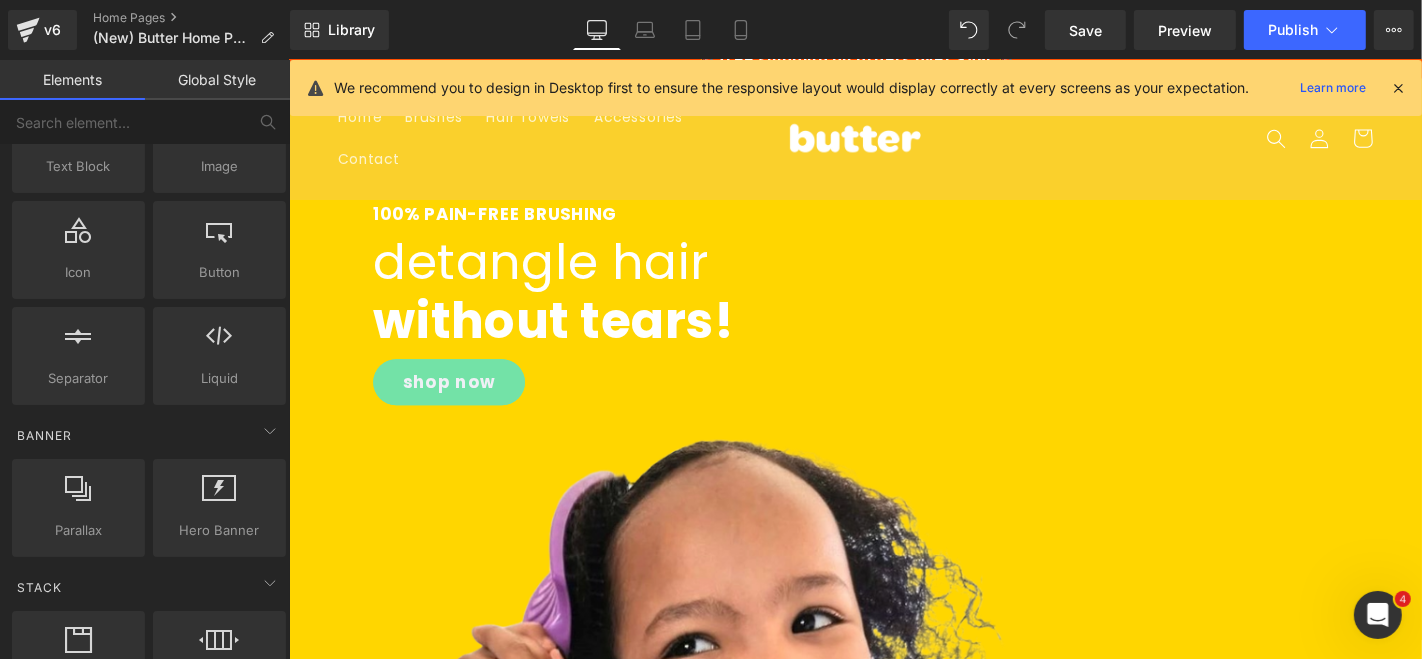 scroll, scrollTop: 195, scrollLeft: 0, axis: vertical 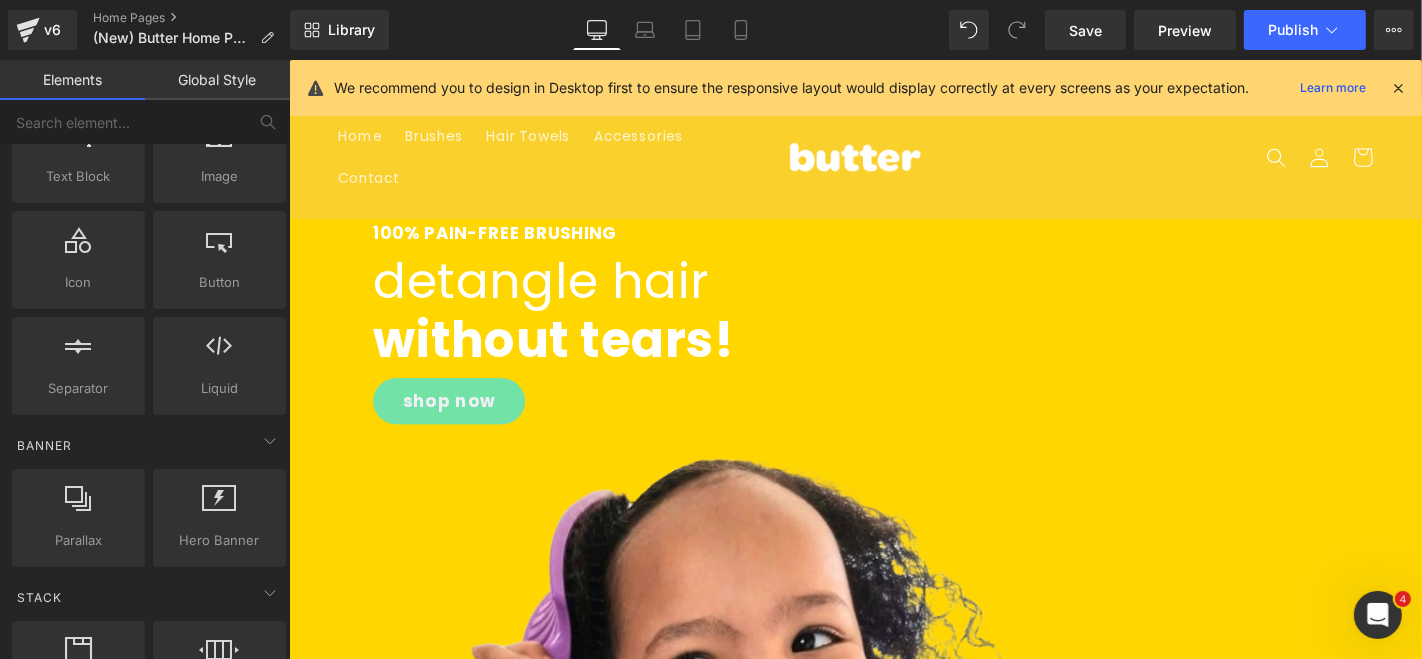 click at bounding box center (1398, 88) 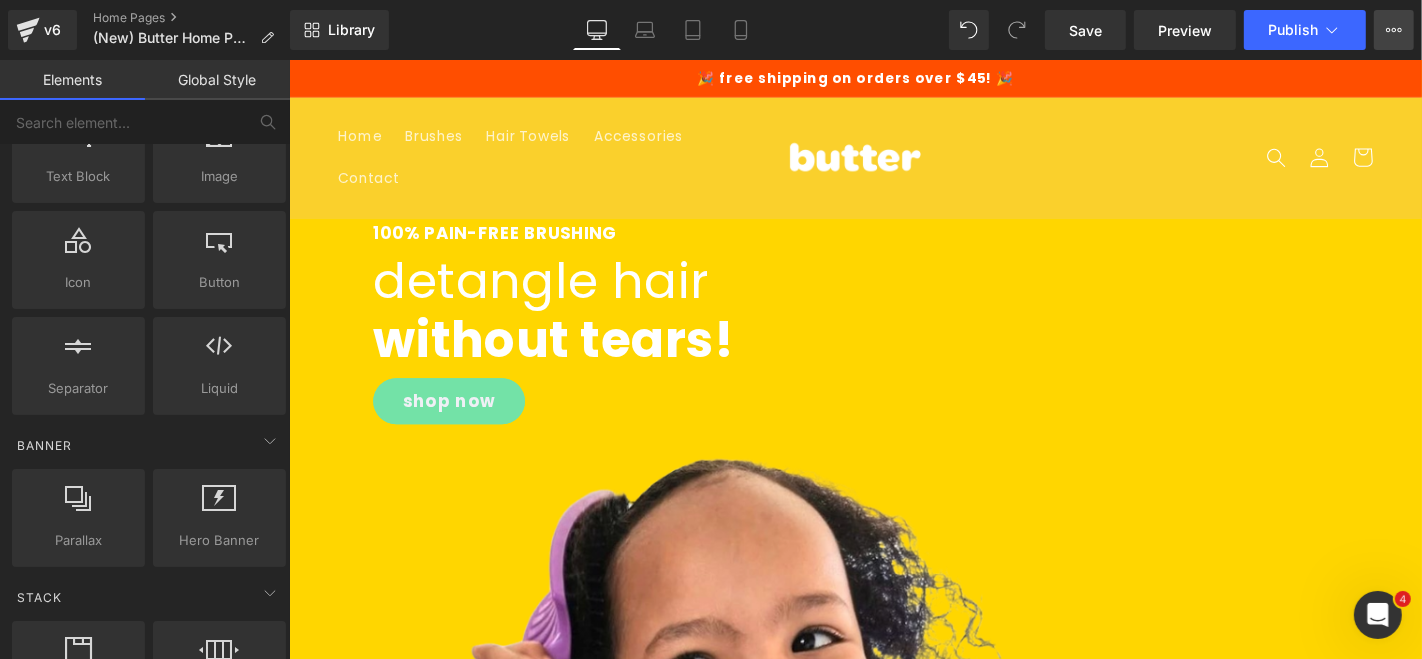 click on "View Live Page View with current Template Save Template to Library Schedule Publish  Optimize  Publish Settings Shortcuts" at bounding box center [1394, 30] 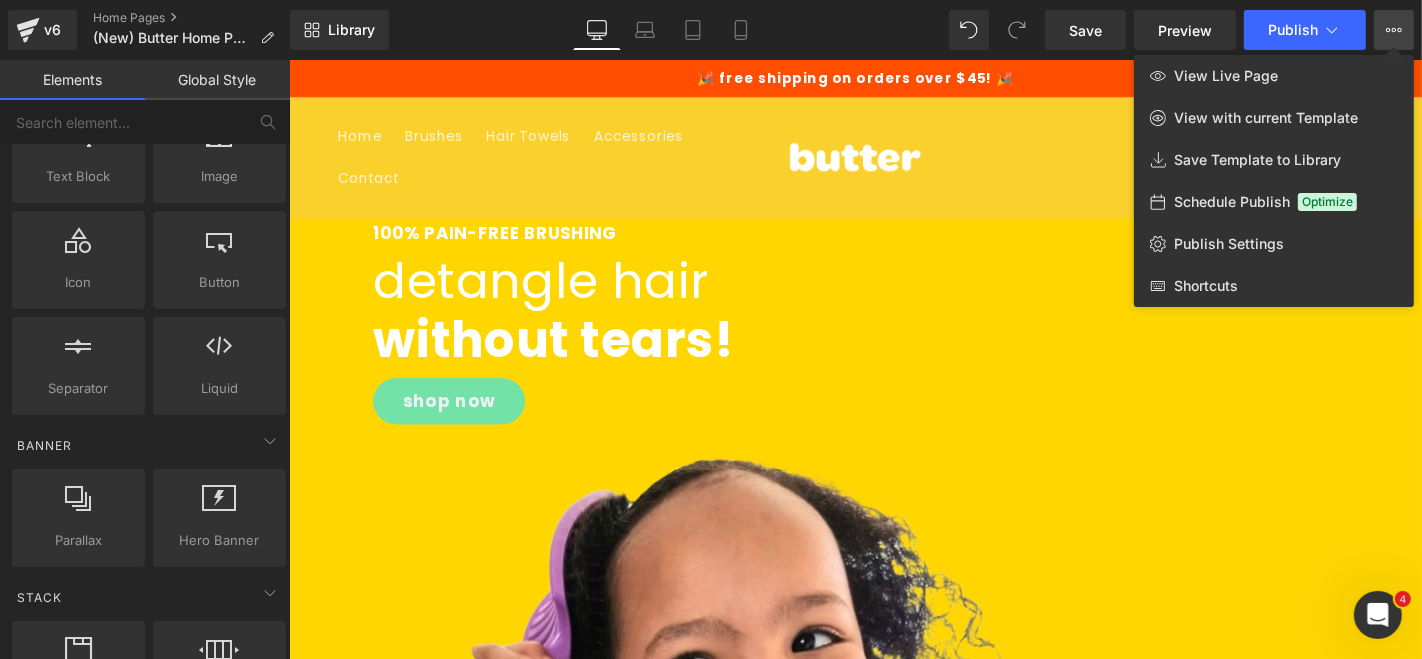 click on "View Live Page View with current Template Save Template to Library Schedule Publish  Optimize  Publish Settings Shortcuts" at bounding box center [1394, 30] 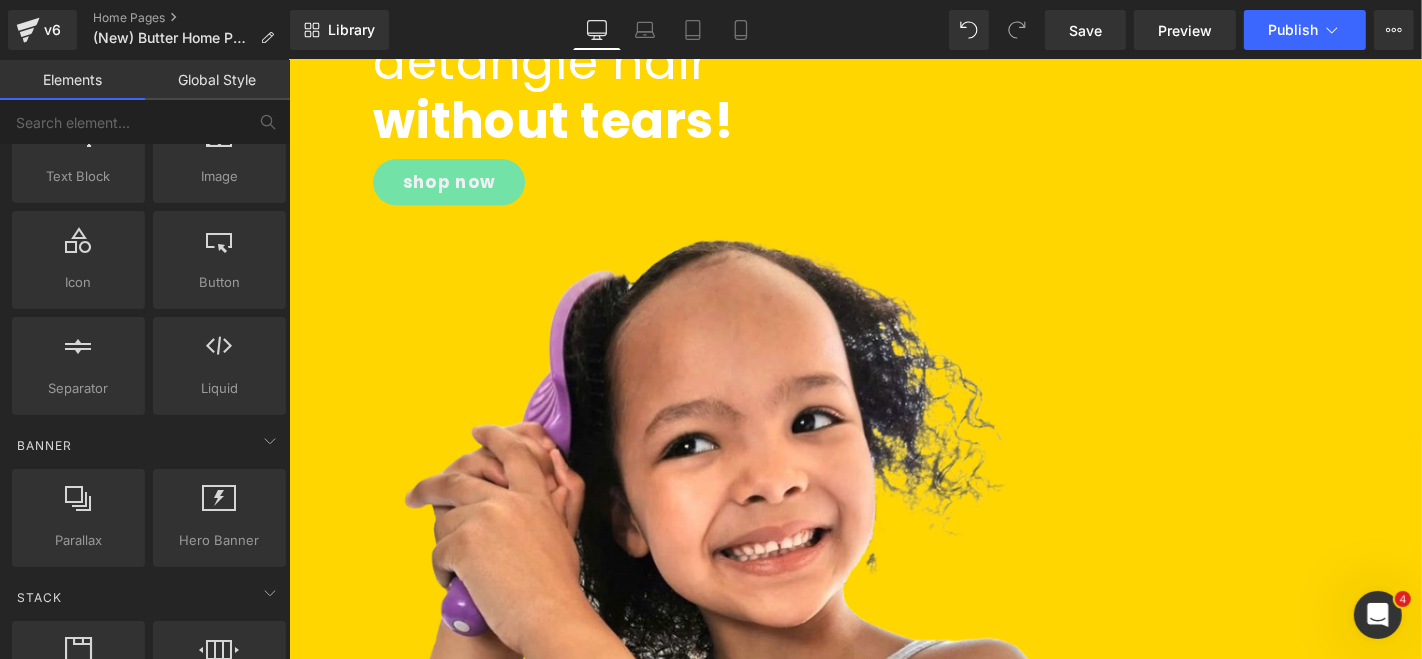 scroll, scrollTop: 237, scrollLeft: 0, axis: vertical 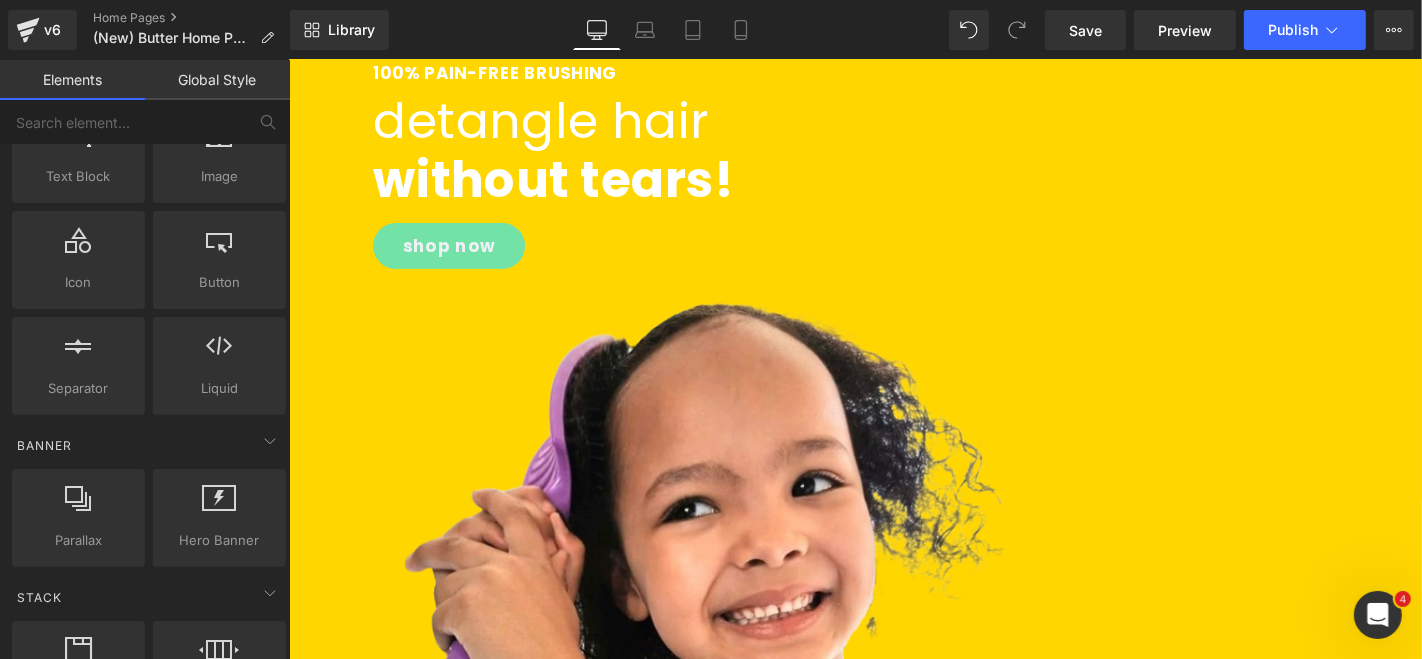 click on "without tears!" at bounding box center (570, 186) 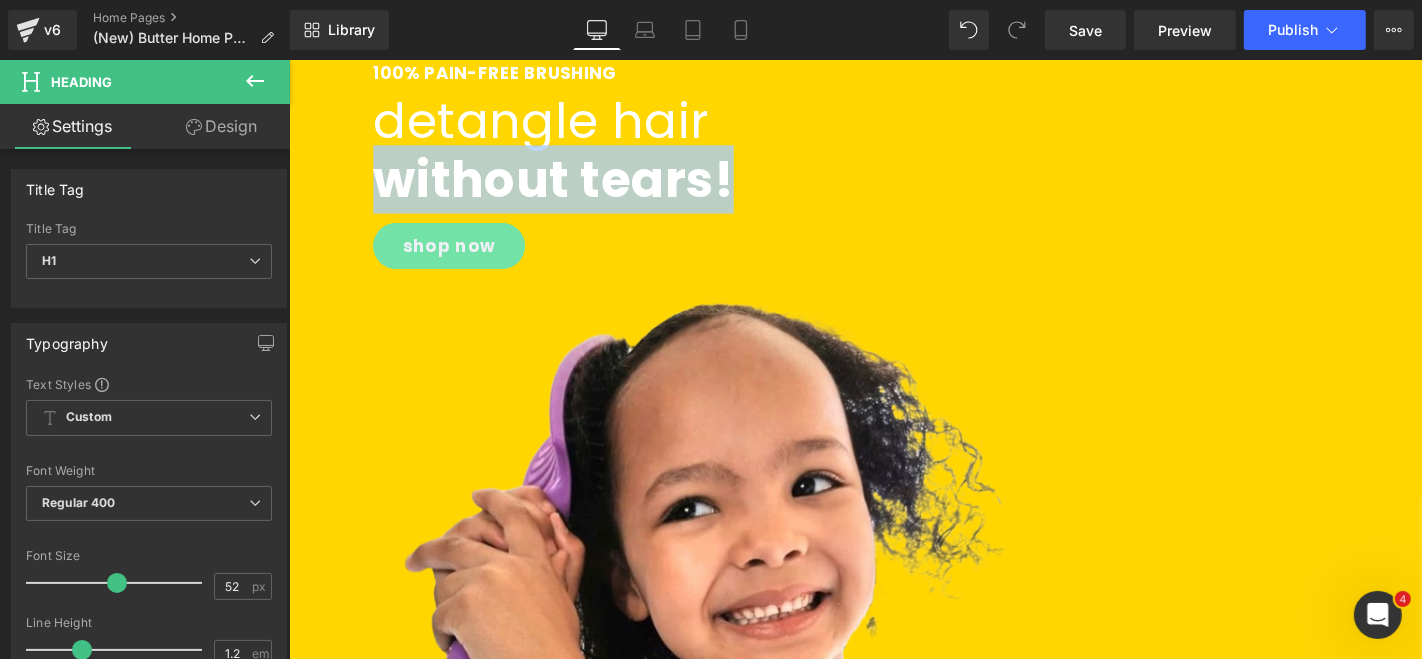 click on "without tears!" at bounding box center [570, 186] 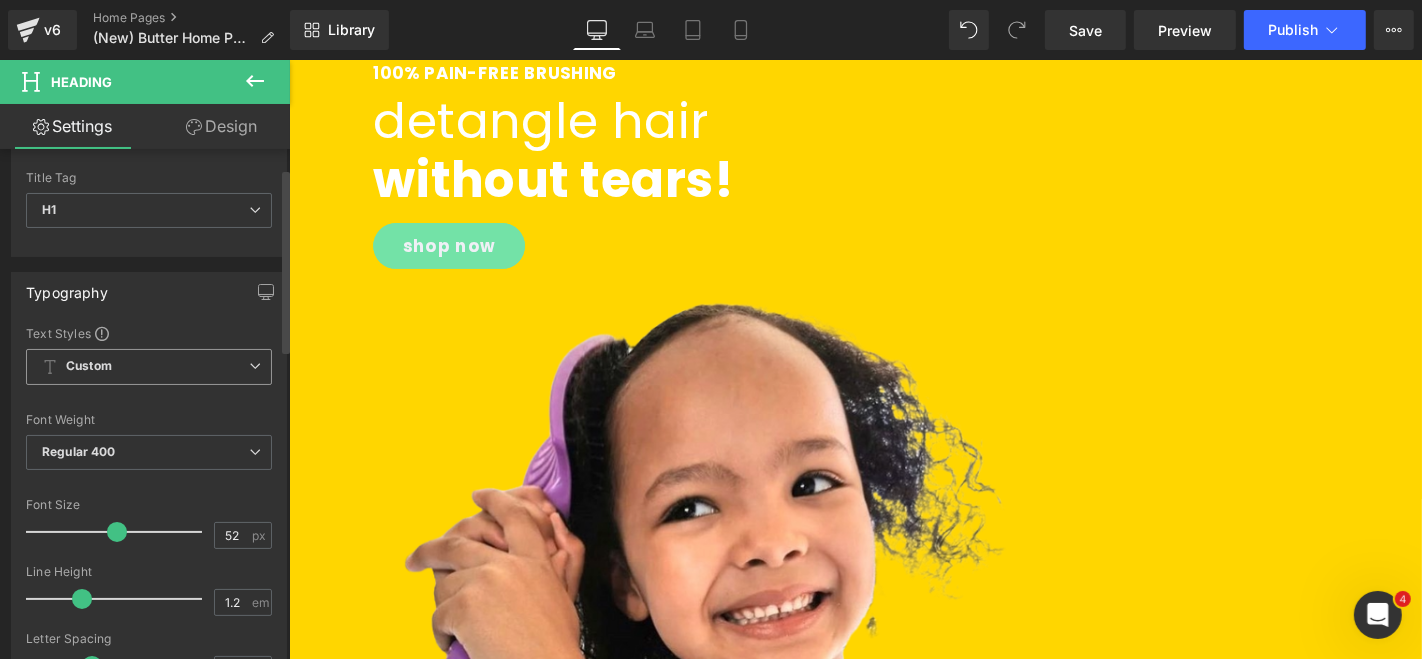 scroll, scrollTop: 57, scrollLeft: 0, axis: vertical 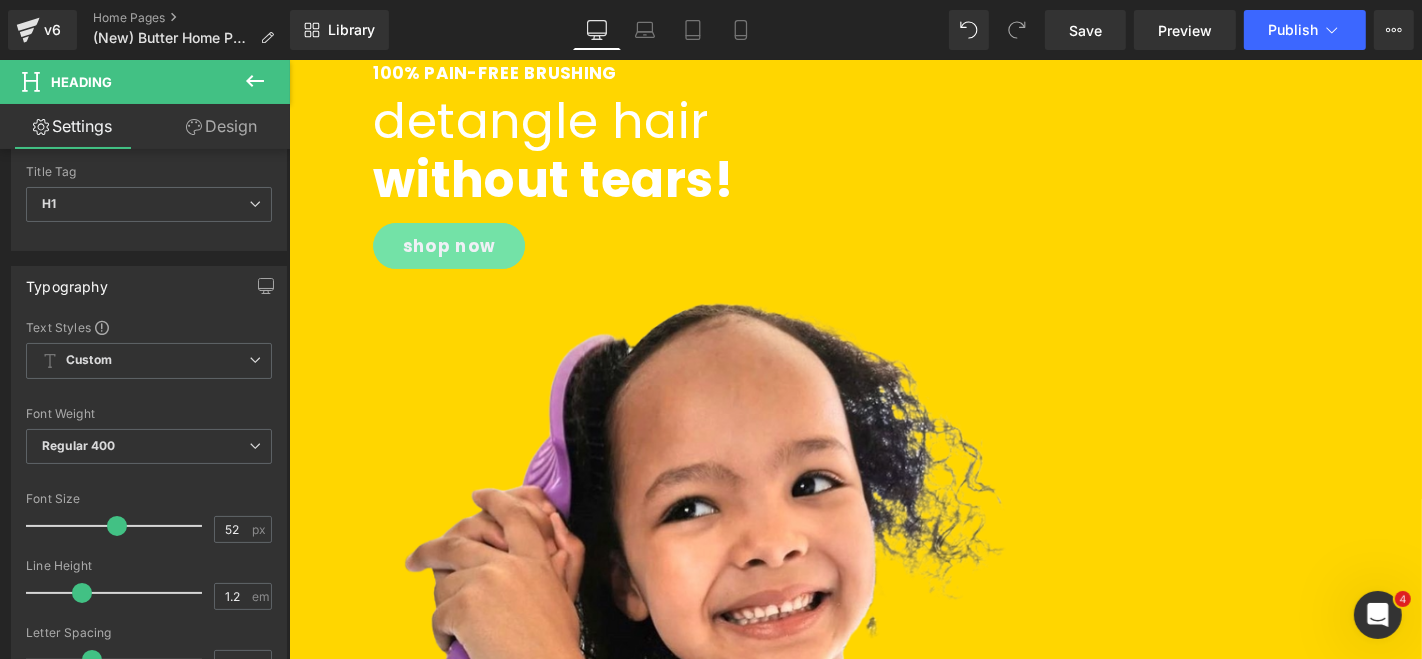 click on "detangle hair" at bounding box center [557, 123] 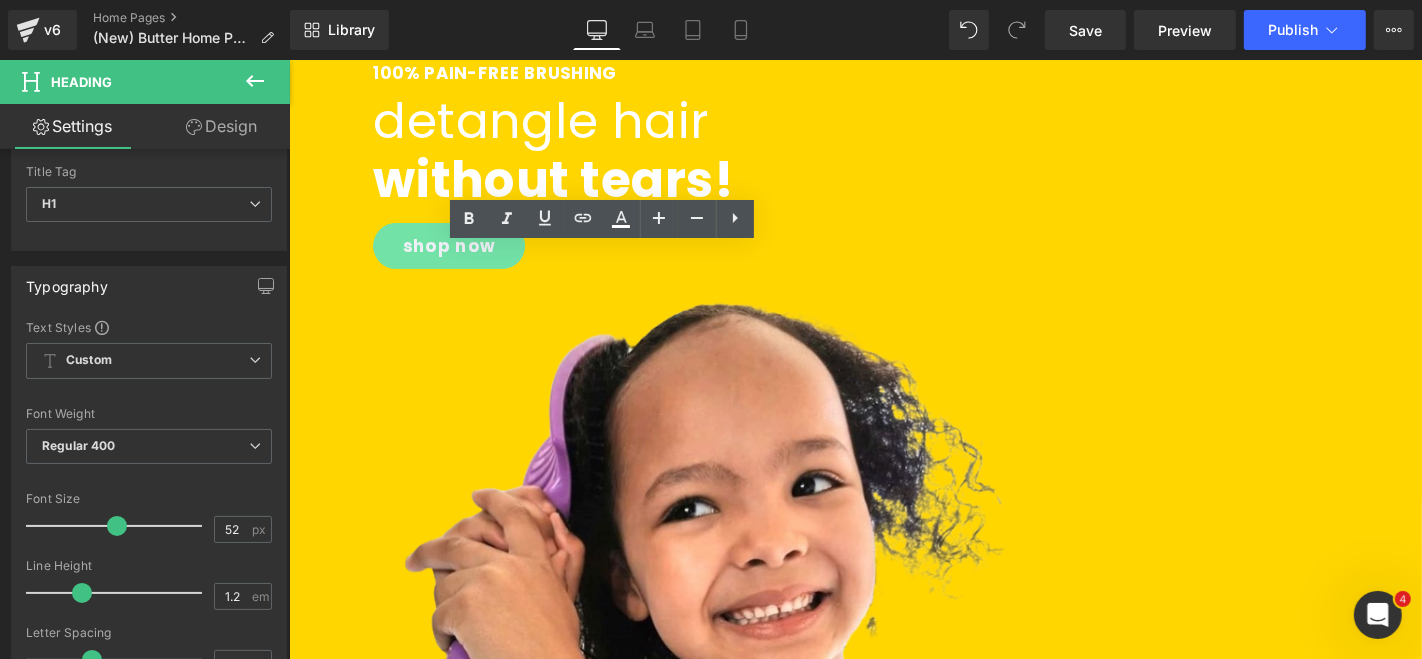 scroll, scrollTop: 199, scrollLeft: 0, axis: vertical 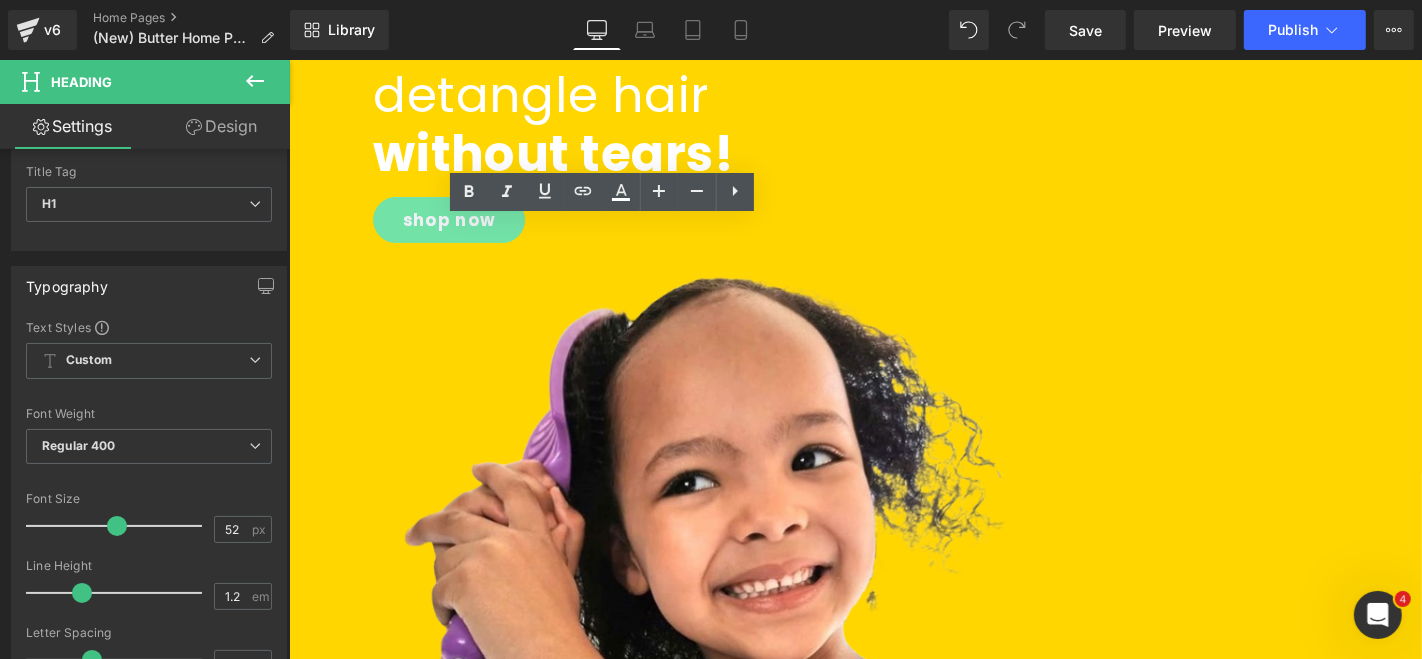click on "shop now" at bounding box center (459, 229) 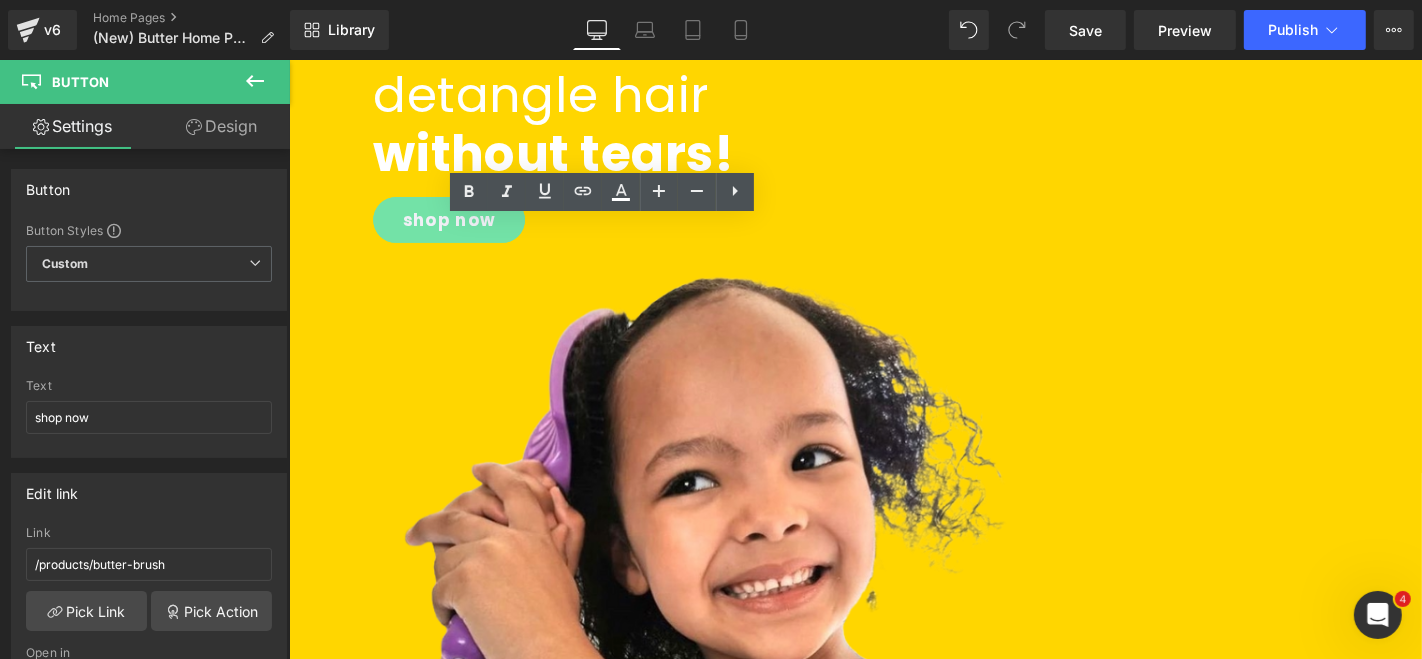 click at bounding box center [288, 59] 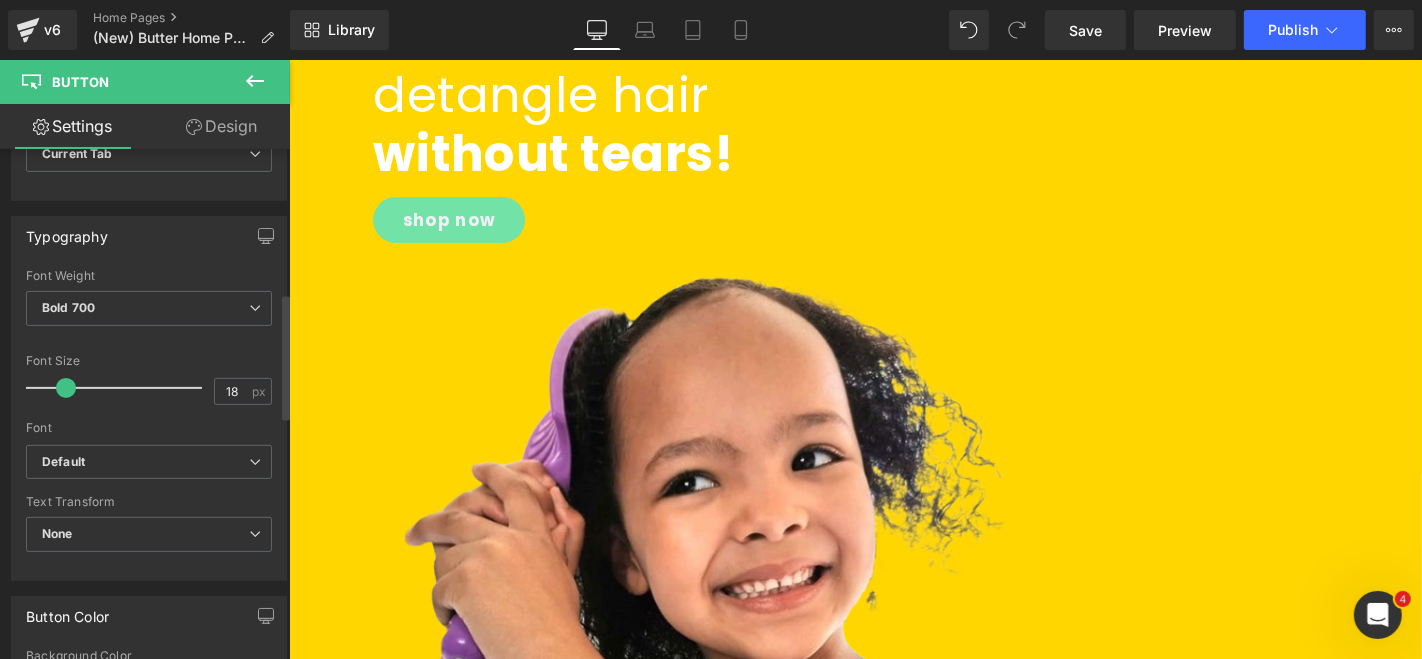 scroll, scrollTop: 582, scrollLeft: 0, axis: vertical 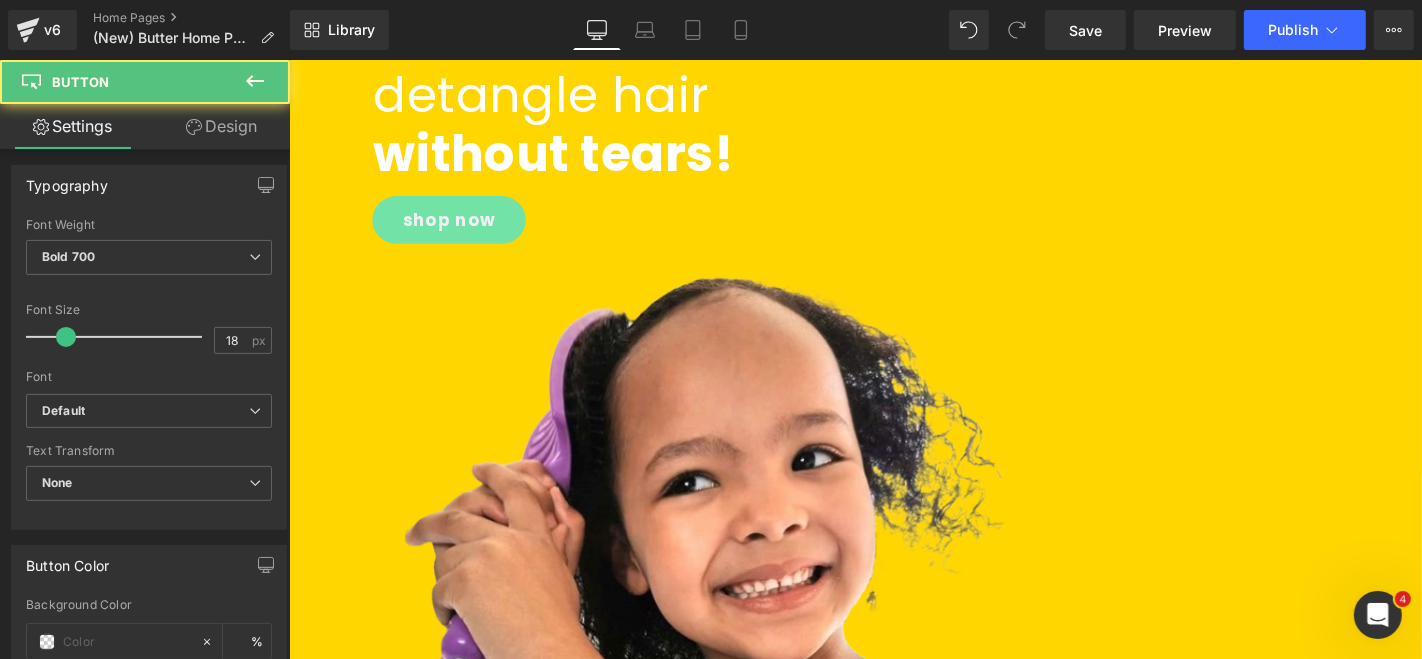 click on "shop now" at bounding box center [459, 229] 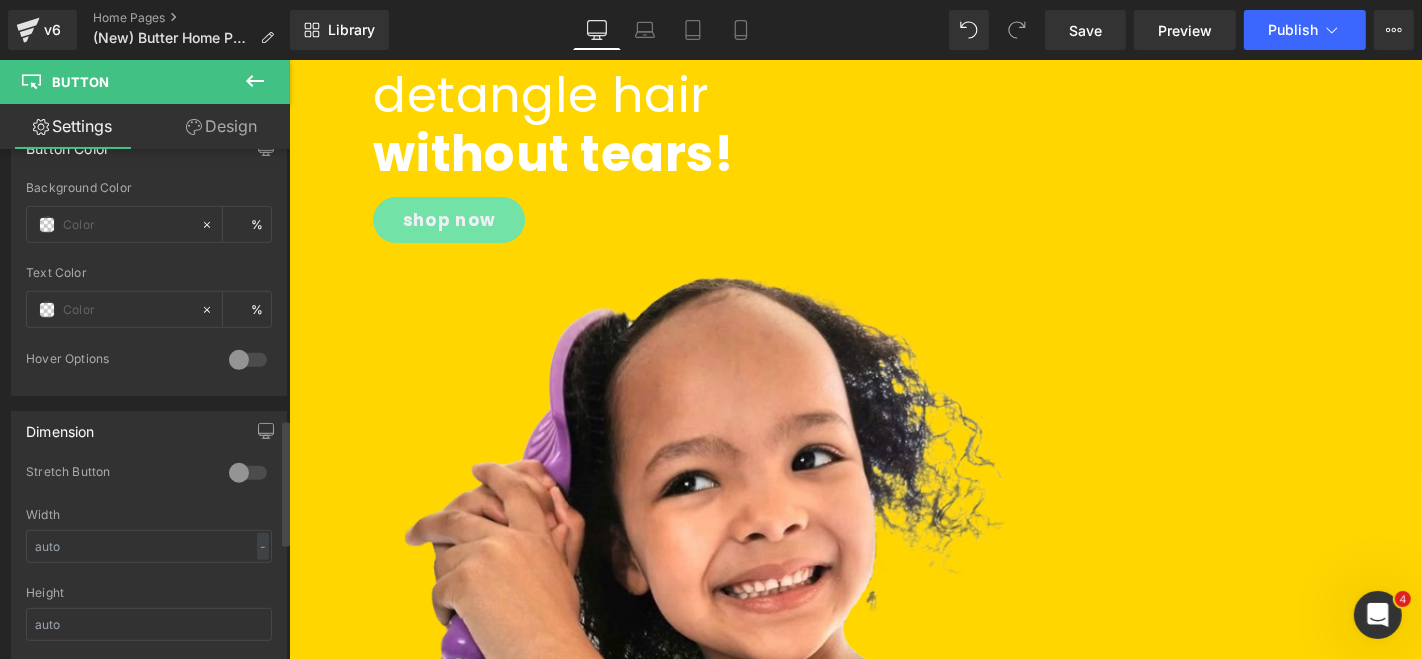 scroll, scrollTop: 1100, scrollLeft: 0, axis: vertical 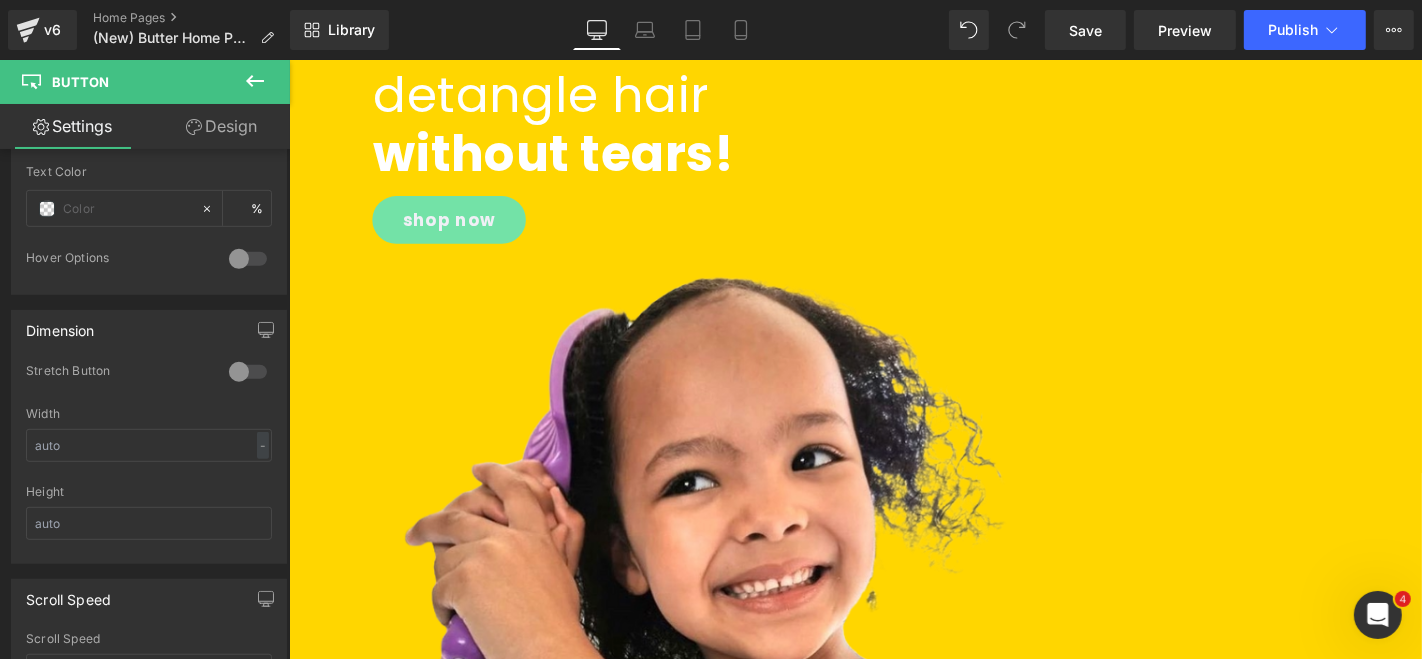 click on "shop now" at bounding box center [459, 229] 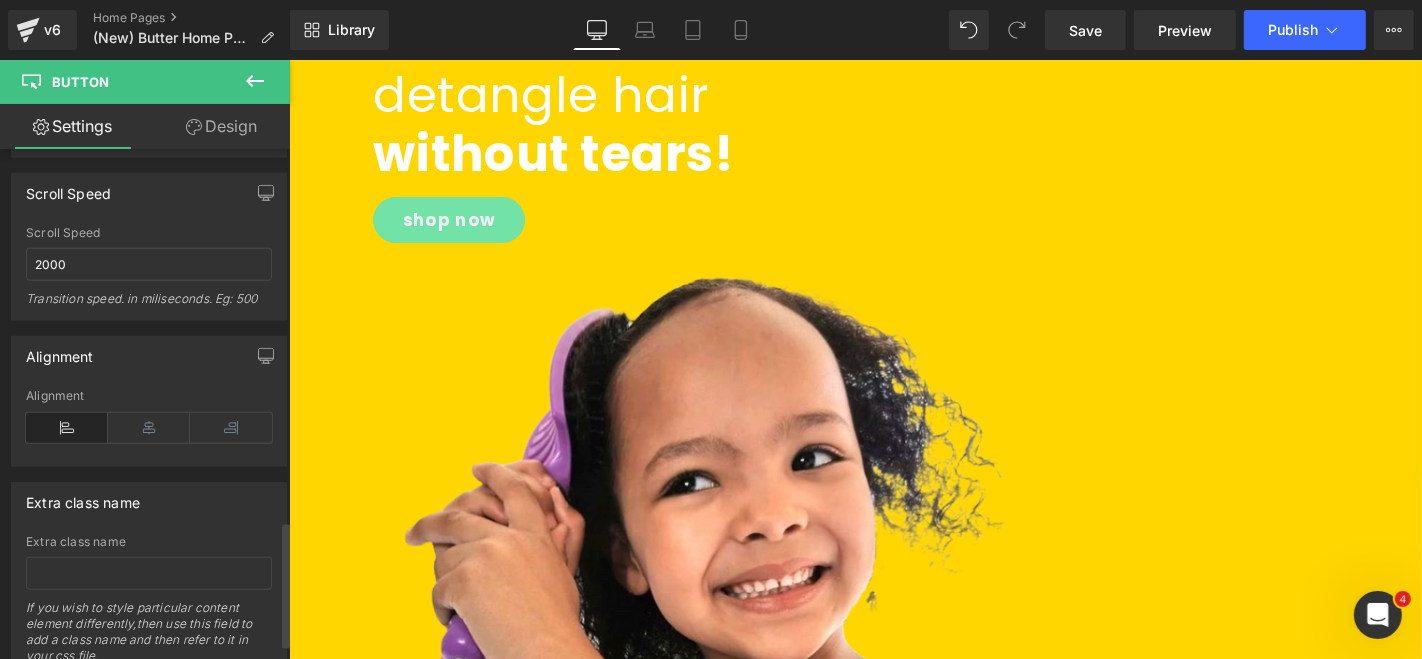 scroll, scrollTop: 1569, scrollLeft: 0, axis: vertical 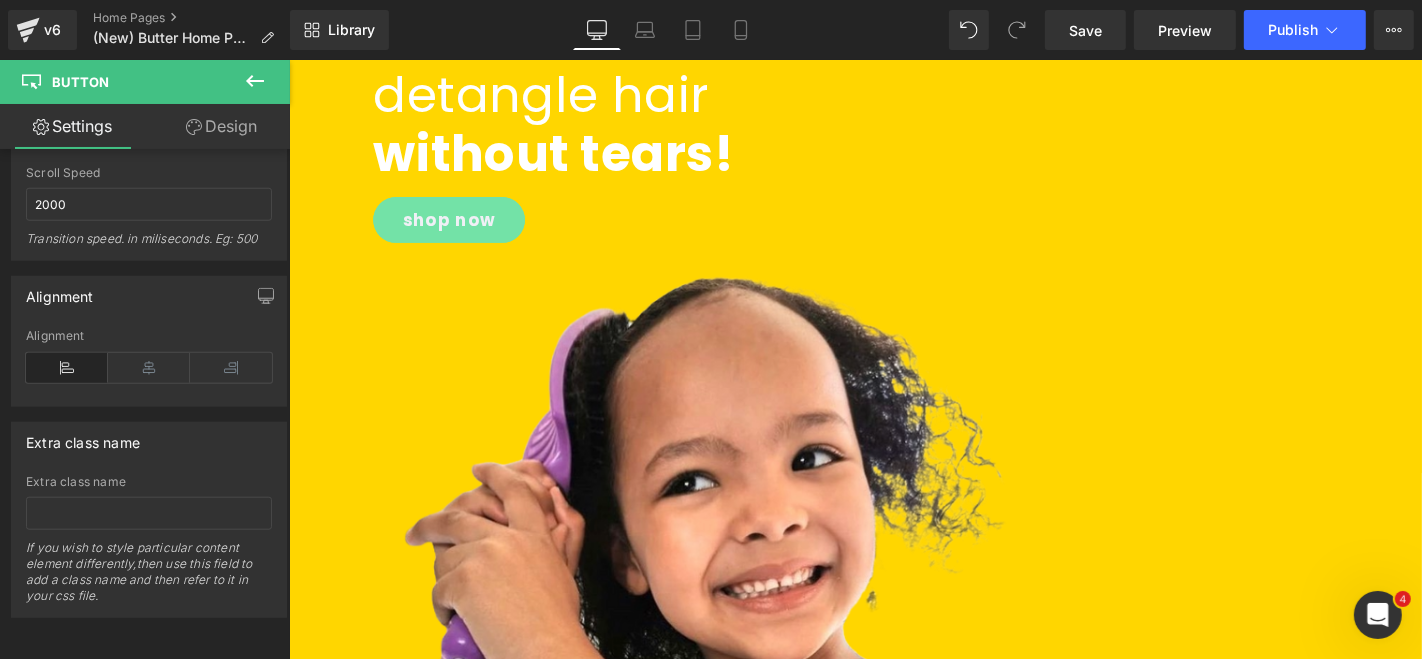 click on "Design" at bounding box center (221, 126) 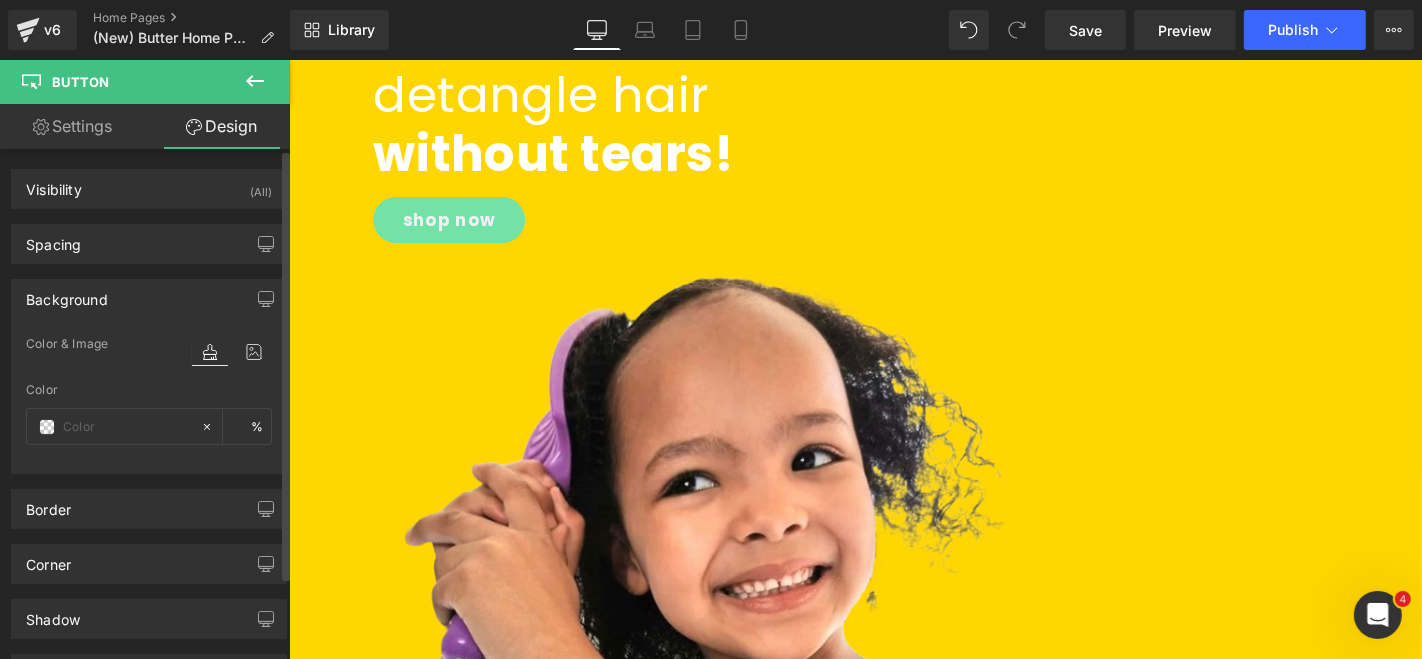 type on "#73e2a7" 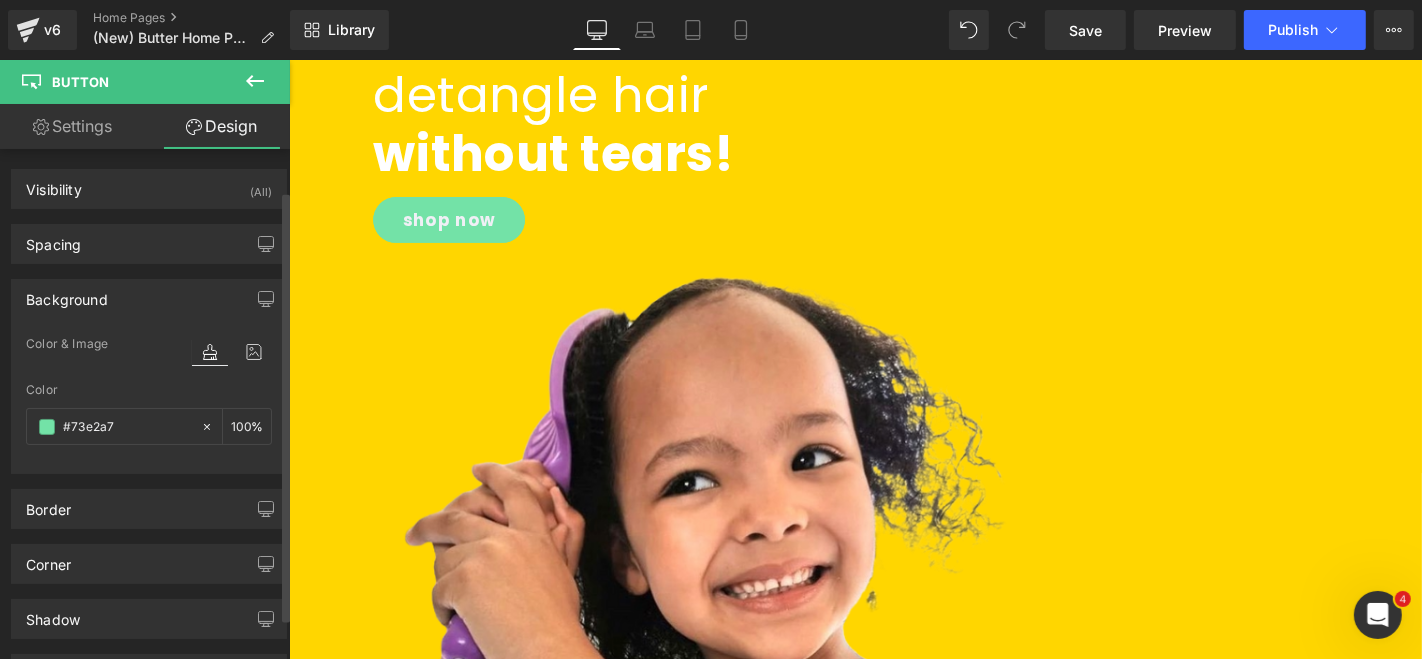 scroll, scrollTop: 48, scrollLeft: 0, axis: vertical 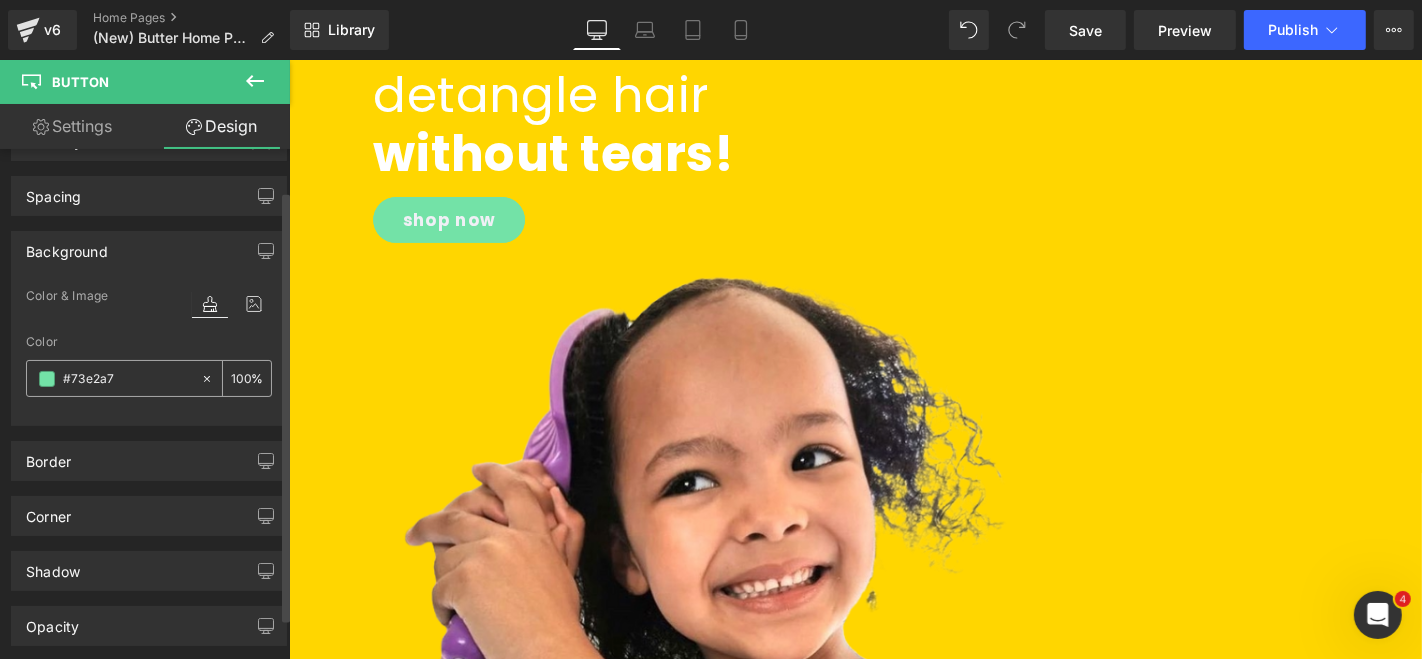 click on "#73e2a7" at bounding box center (127, 379) 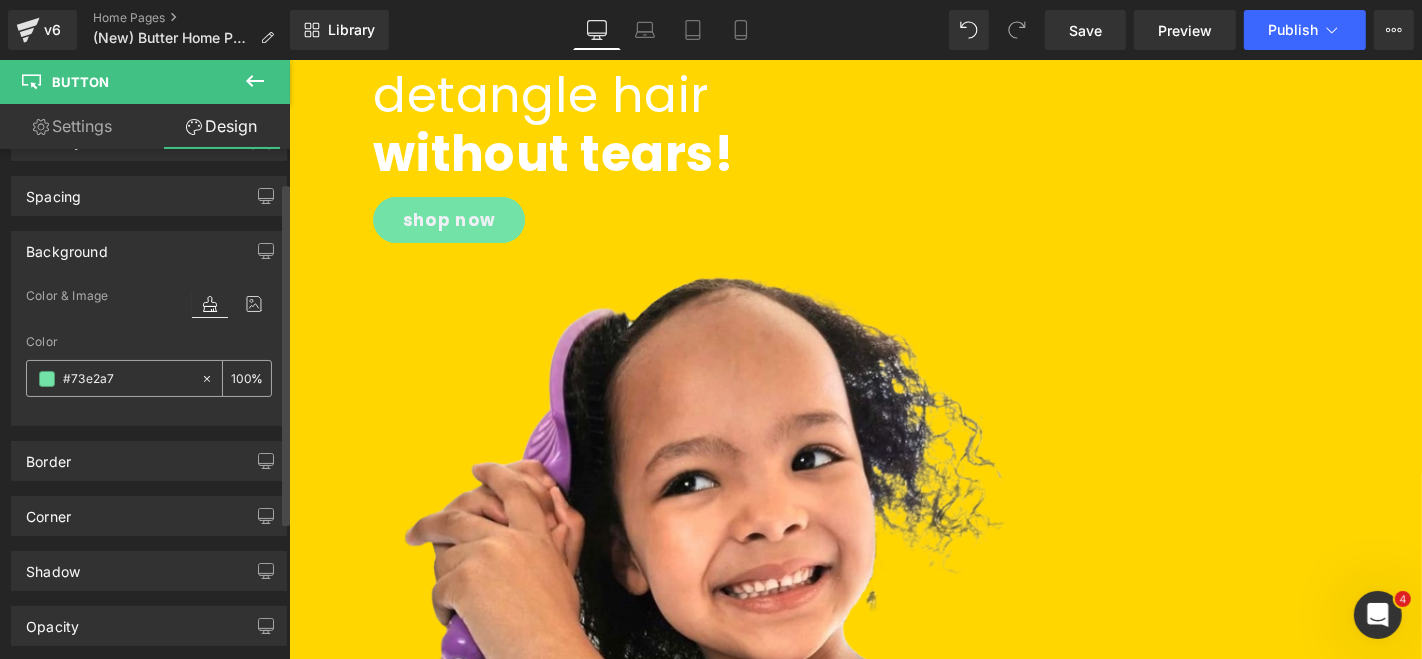 click on "#73e2a7" at bounding box center [127, 379] 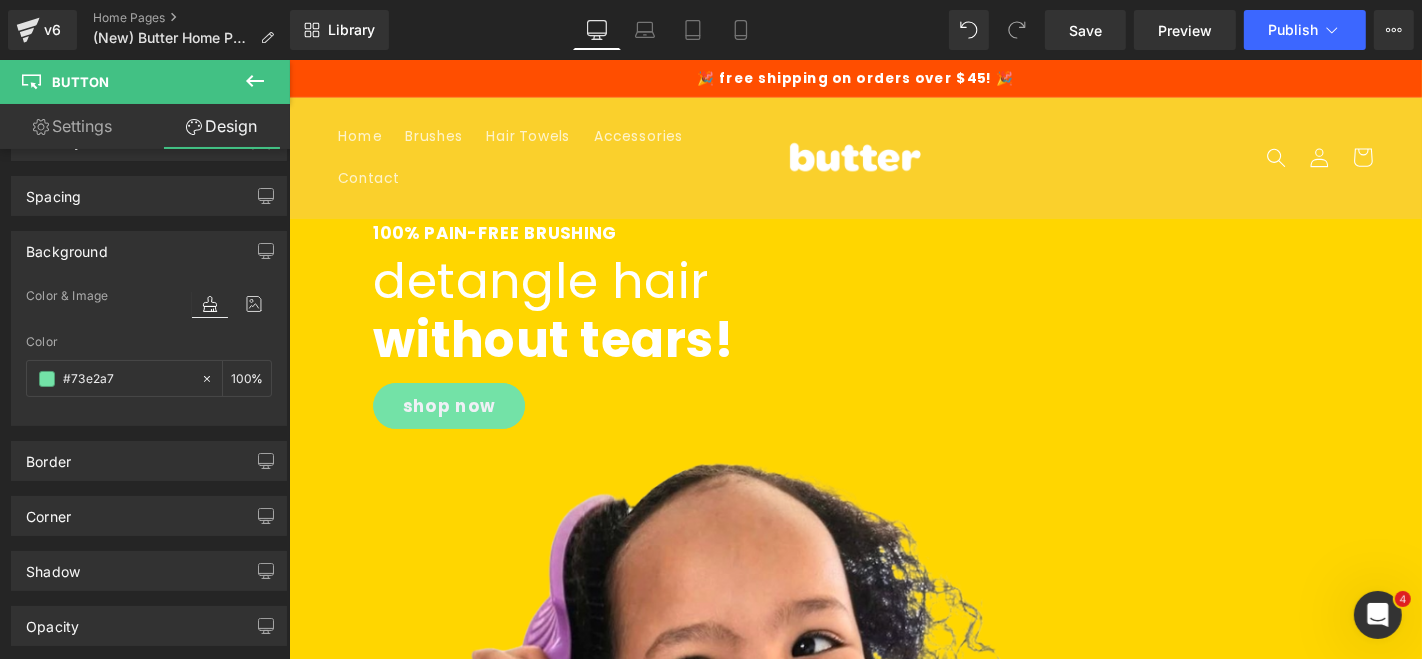 scroll, scrollTop: 117, scrollLeft: 0, axis: vertical 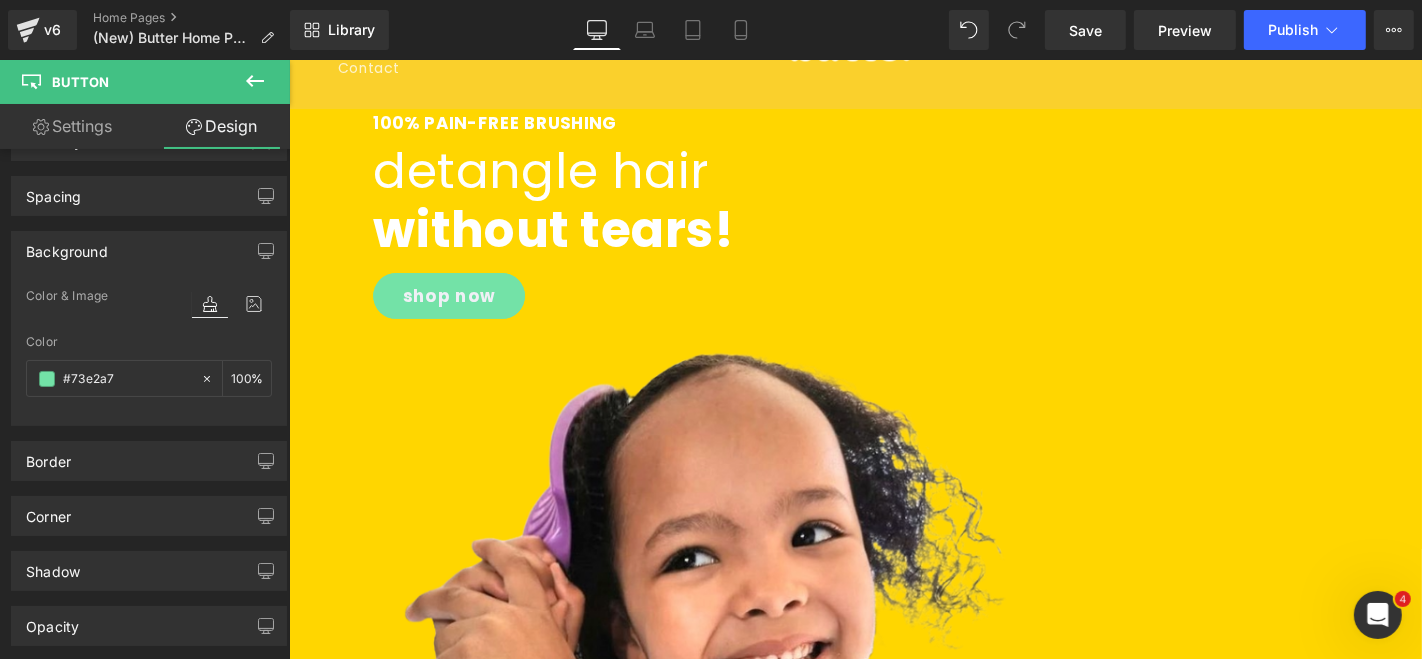 click at bounding box center [288, 59] 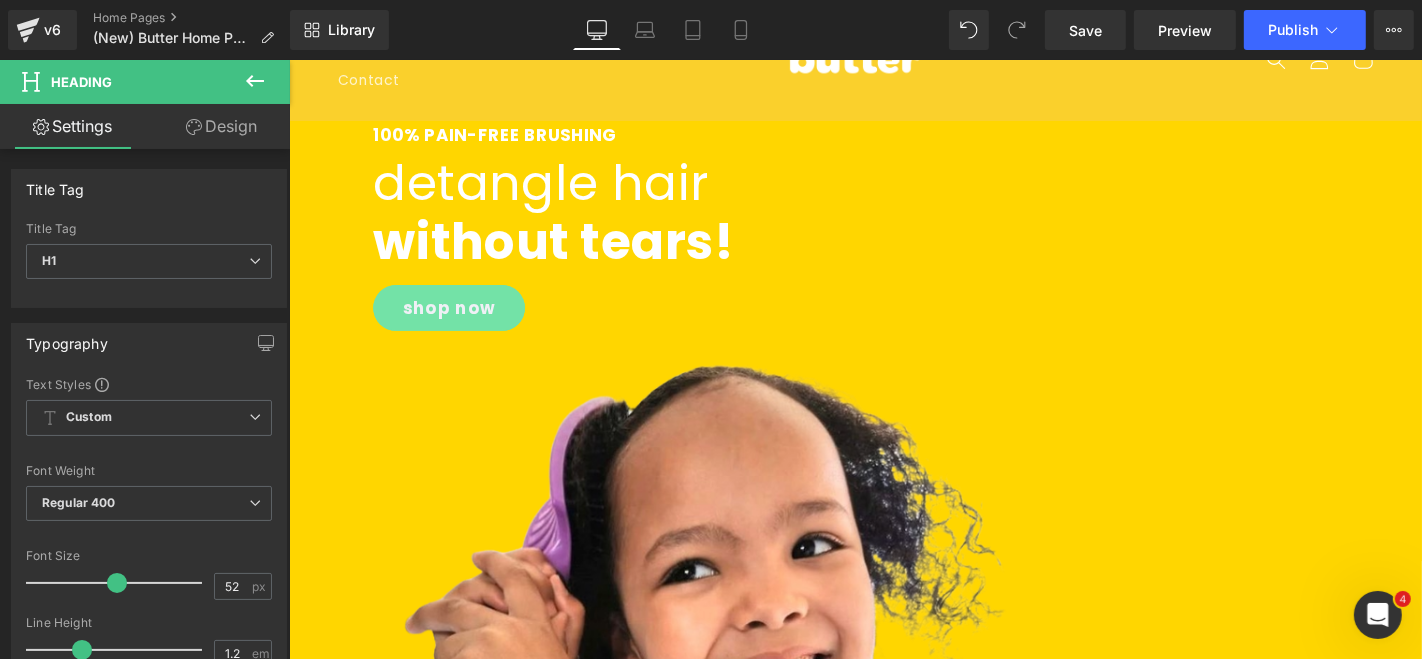 scroll, scrollTop: 102, scrollLeft: 0, axis: vertical 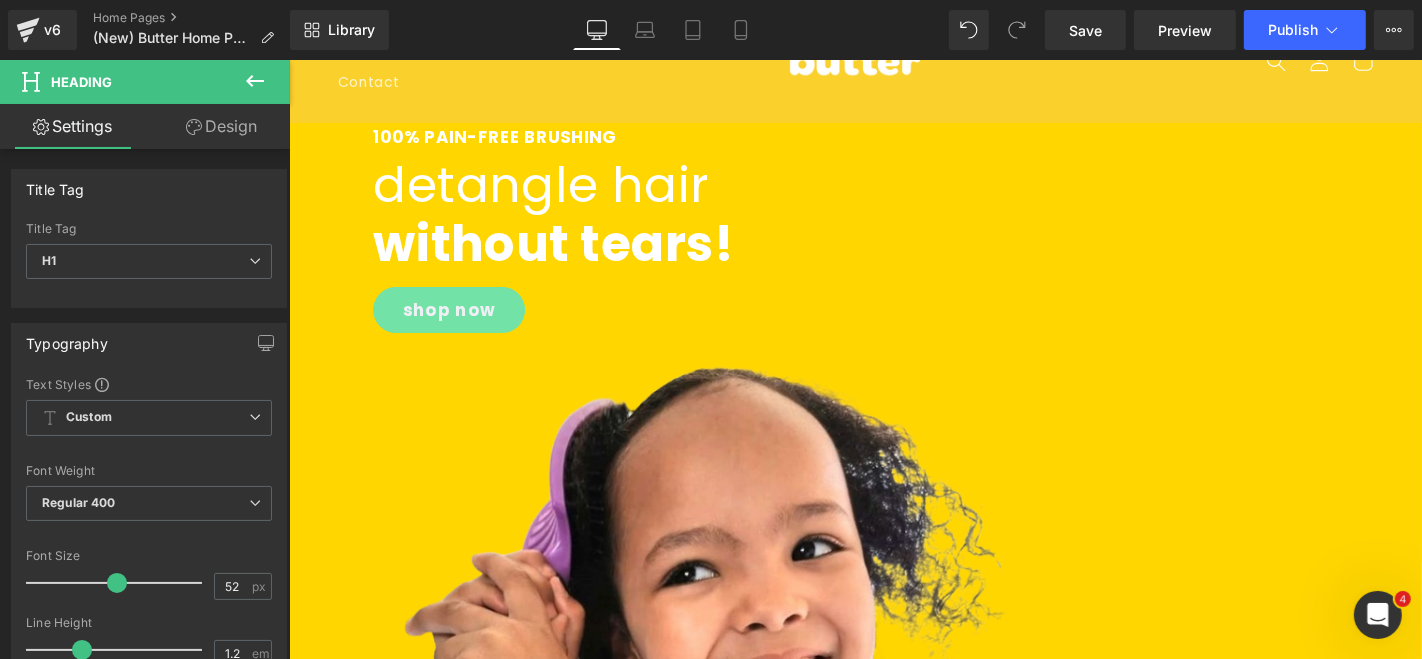 click on "detangle hair" at bounding box center [557, 192] 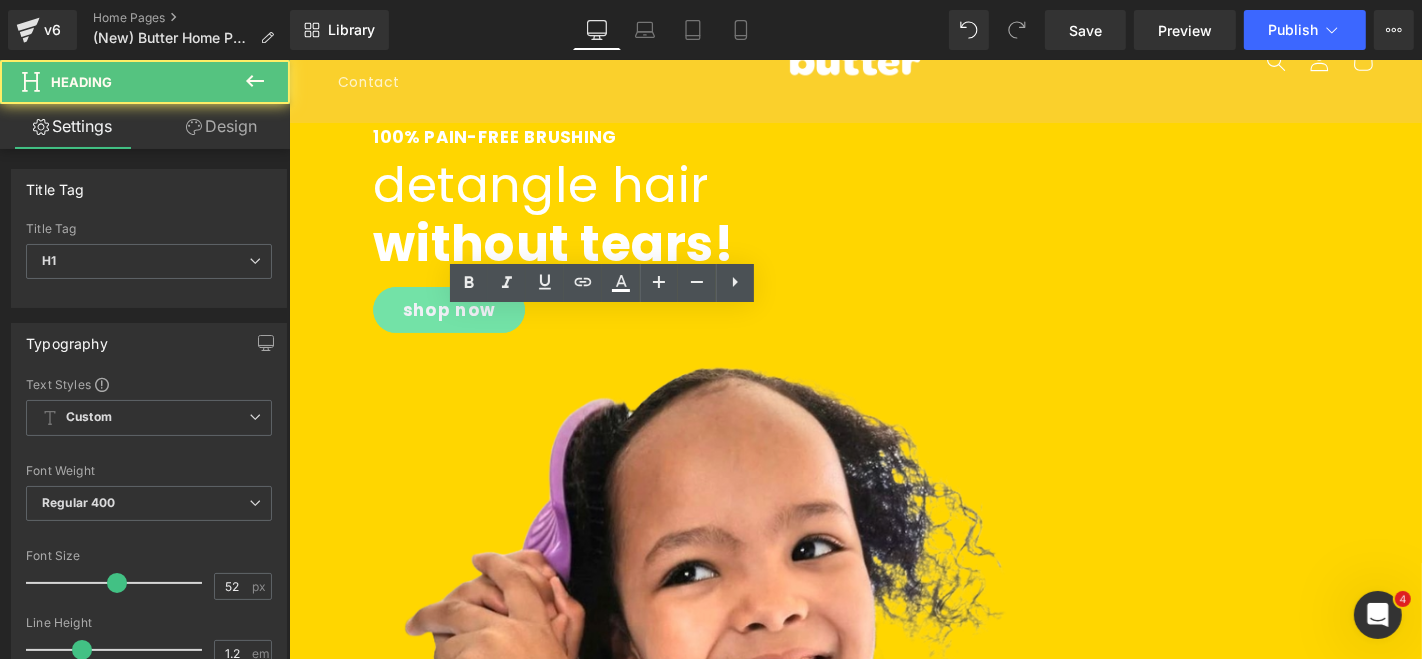 click on "100% PAIN-FREE BRUSHING
Heading
detangle hair  without tears!
Heading
shop now
Button" at bounding box center (570, 239) 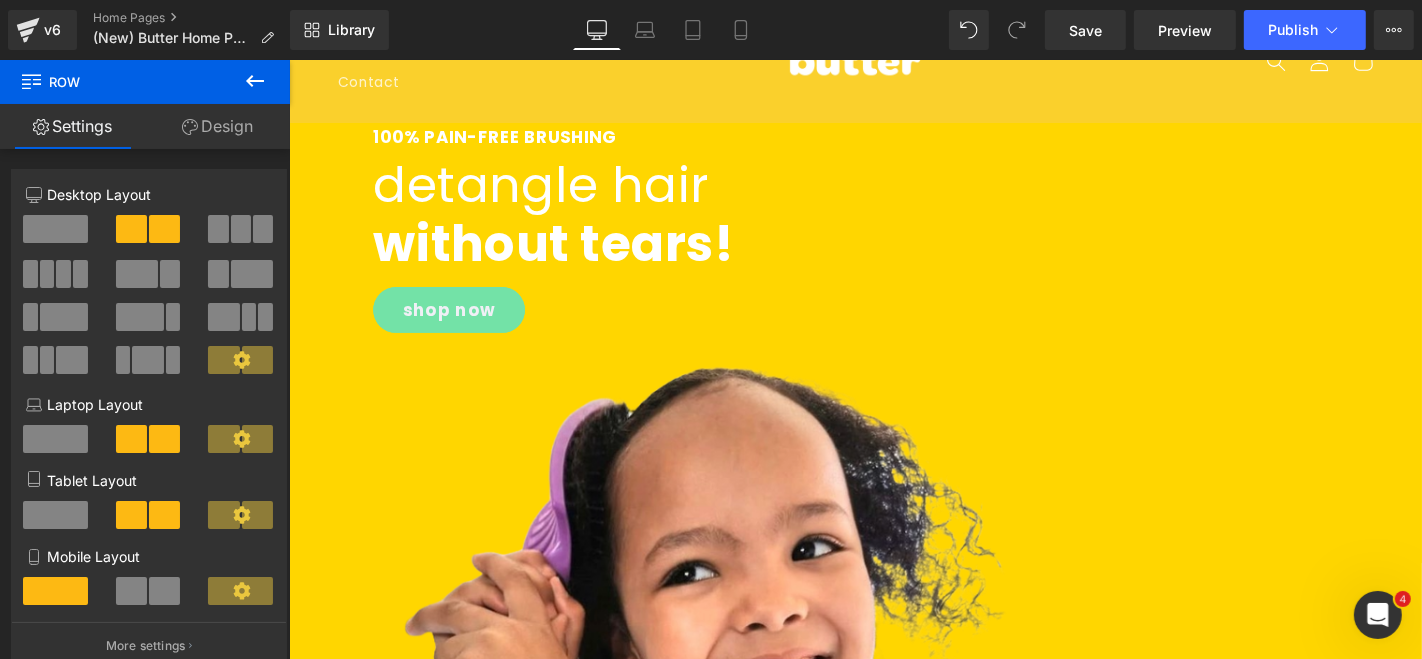 click on "without tears!" at bounding box center (570, 255) 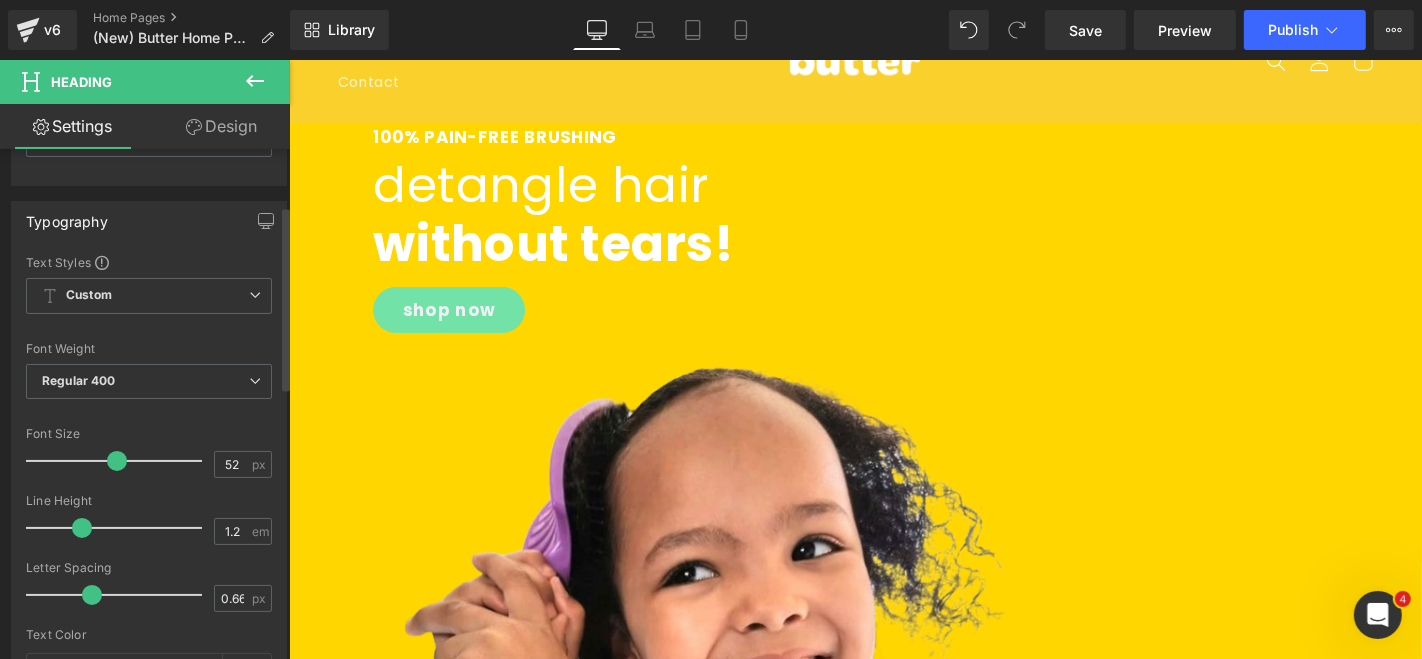scroll, scrollTop: 166, scrollLeft: 0, axis: vertical 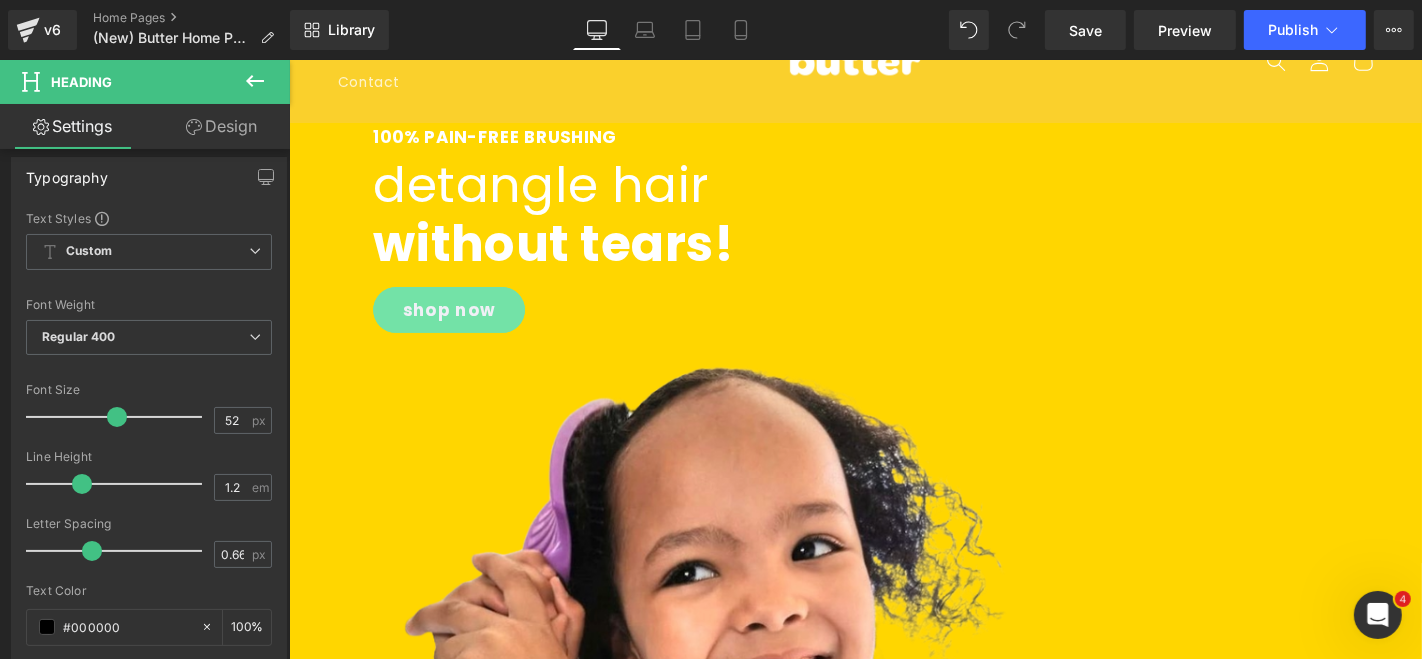 click on "100% PAIN-FREE BRUSHING" at bounding box center [508, 141] 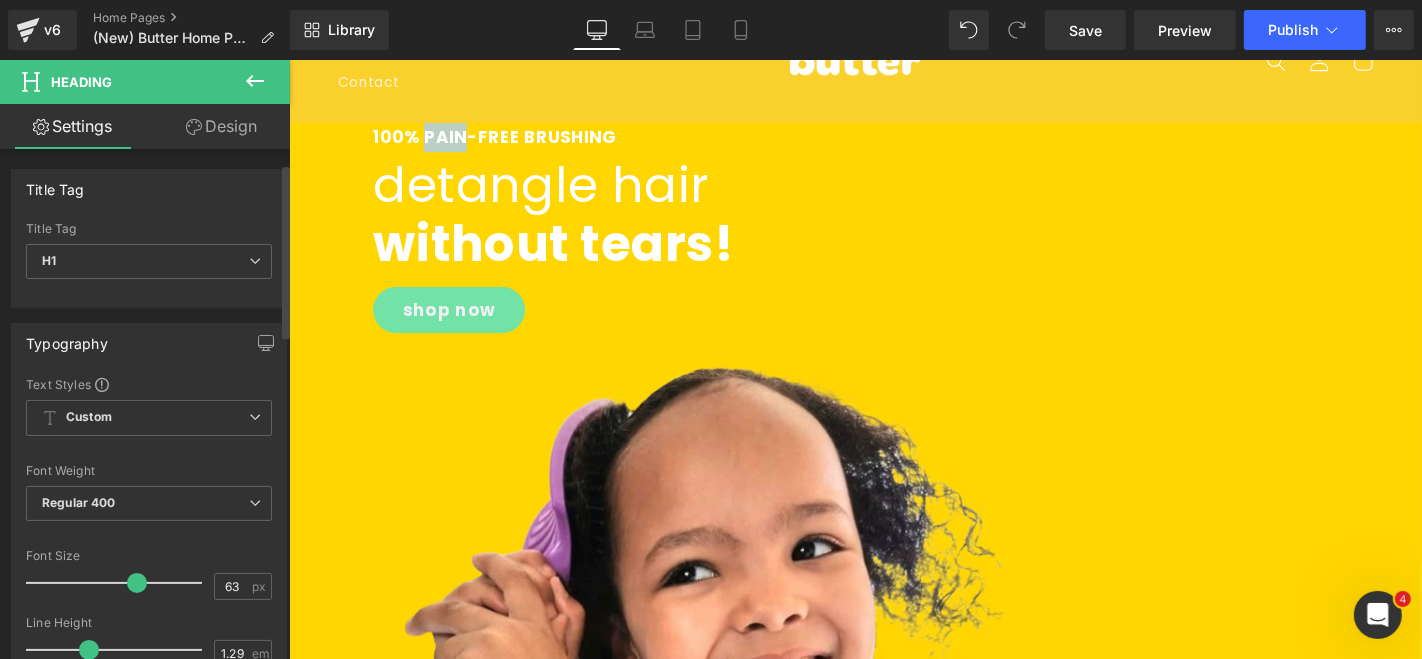 scroll, scrollTop: 45, scrollLeft: 0, axis: vertical 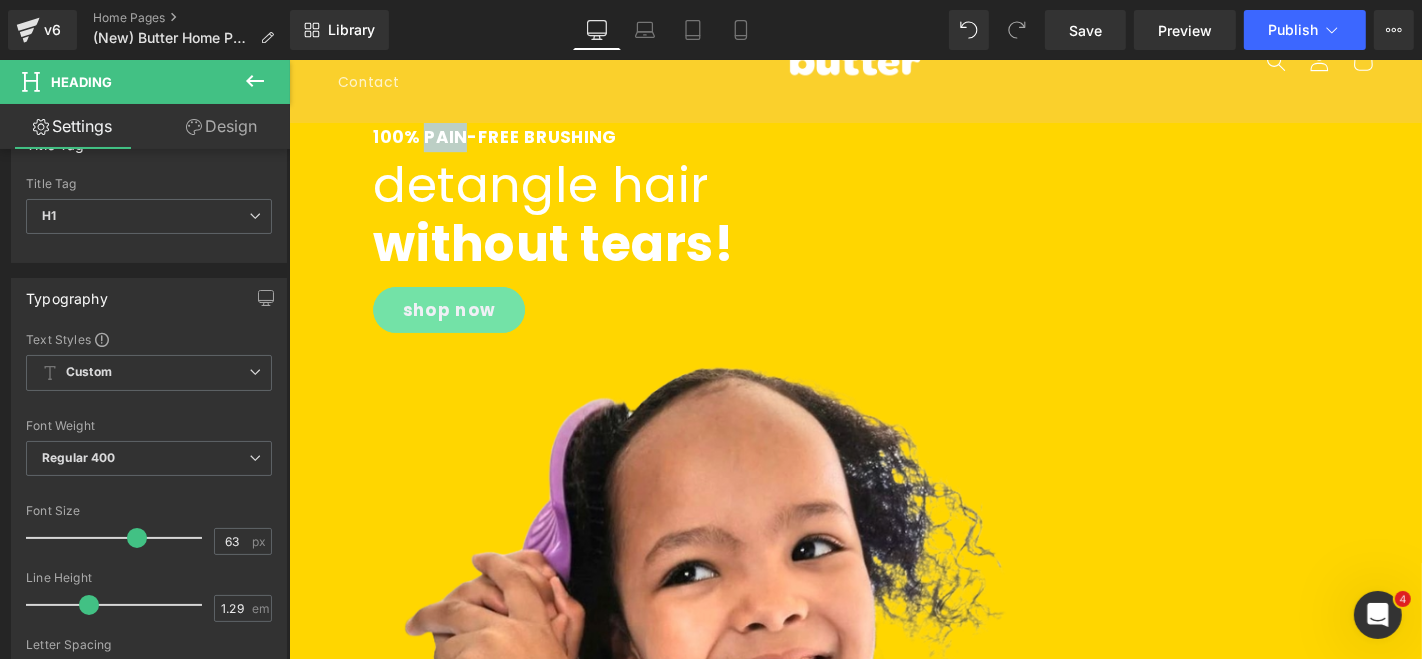click on "detangle hair" at bounding box center (557, 192) 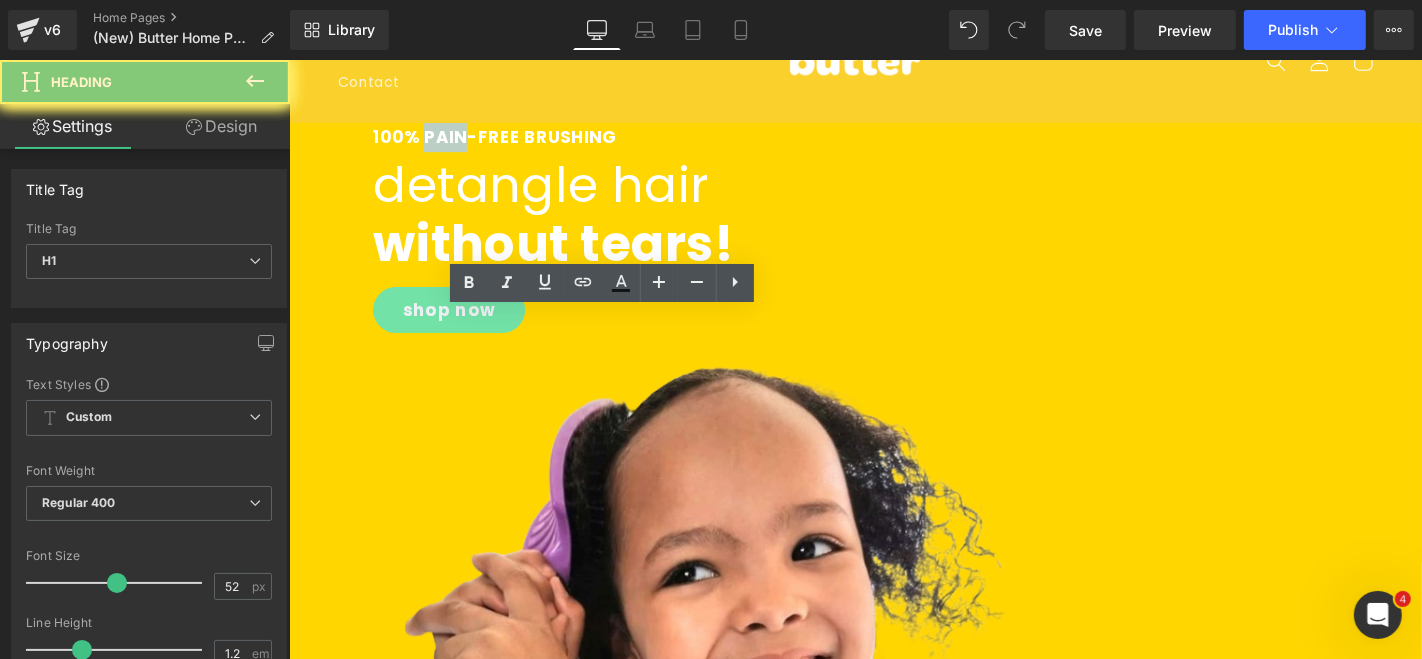 click on "100% PAIN-FREE BRUSHING
Heading
detangle hair  without tears!
Heading
shop now
Button" at bounding box center (570, 239) 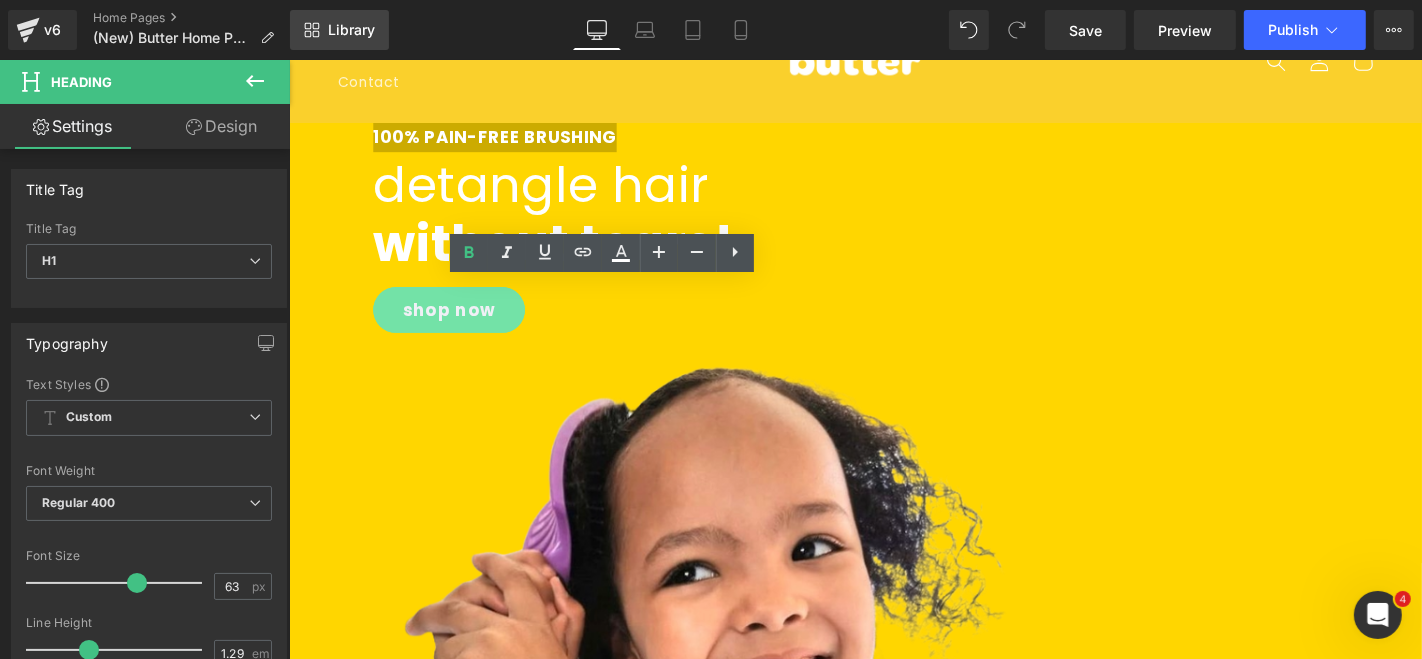scroll, scrollTop: 8, scrollLeft: 0, axis: vertical 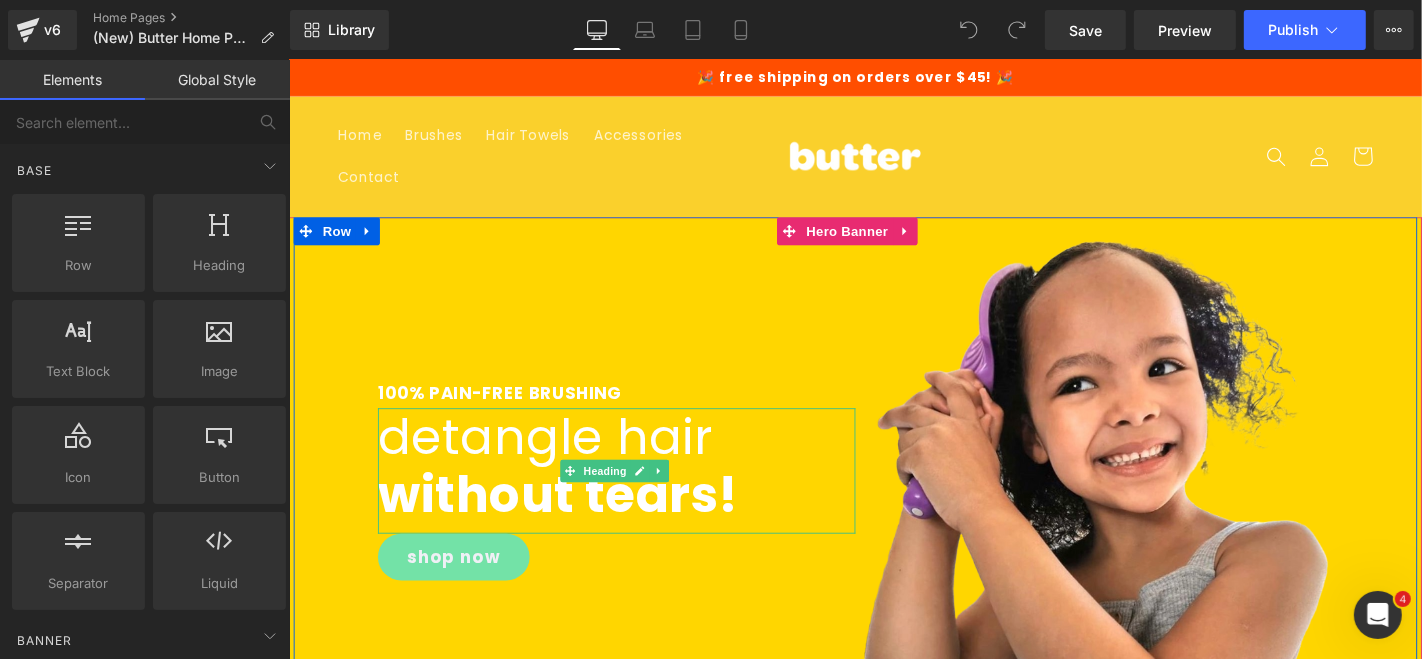click on "without tears!" at bounding box center [575, 523] 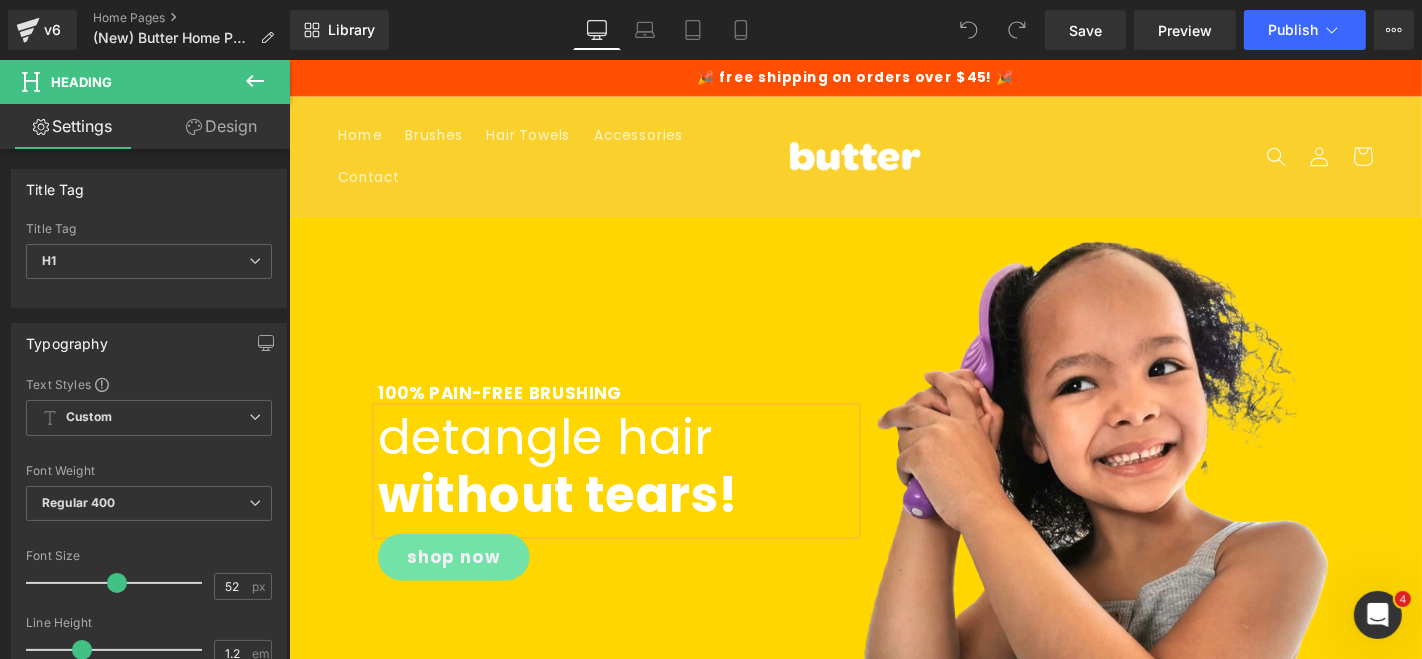 click on "Design" at bounding box center [221, 126] 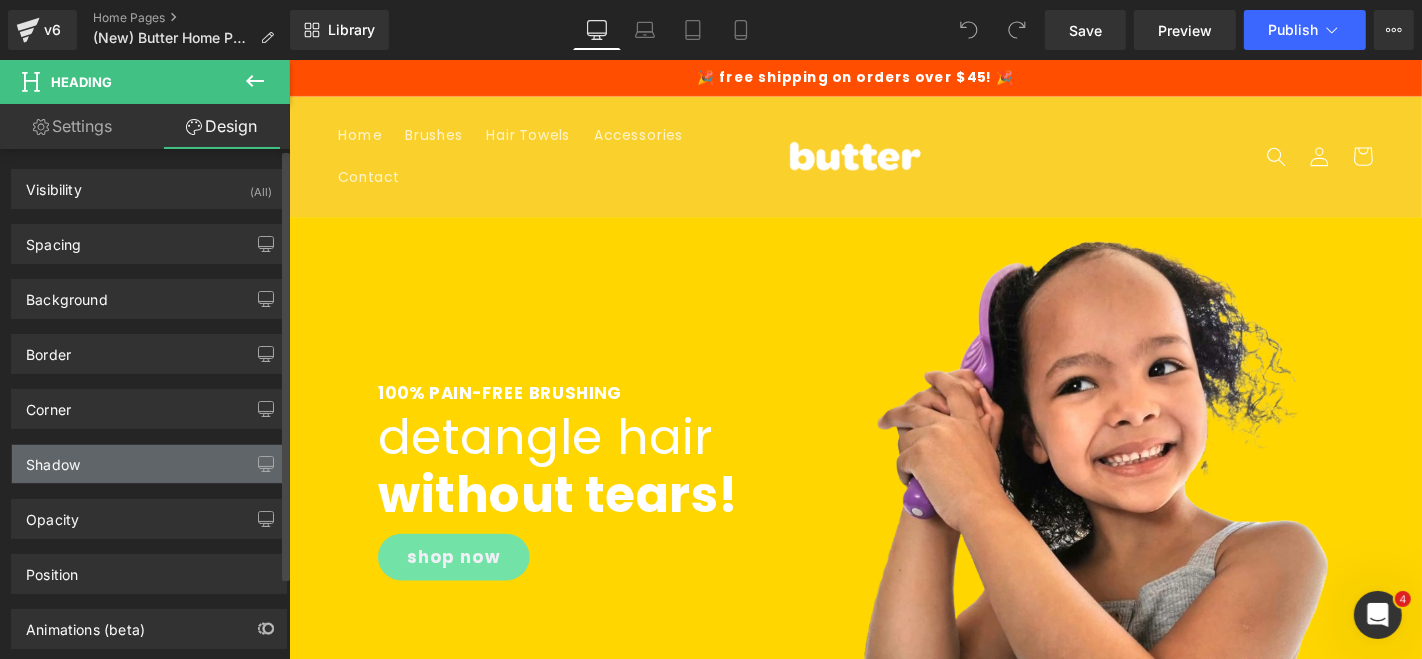 type on "0" 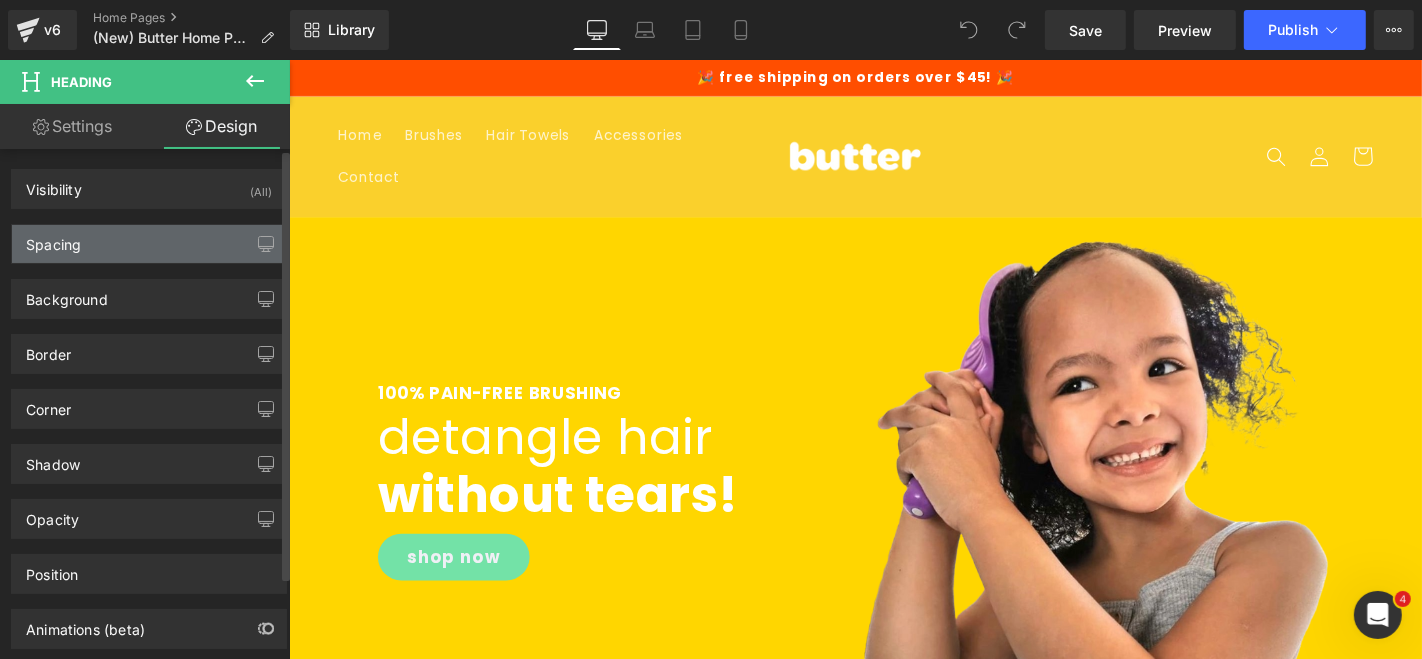 click on "Spacing" at bounding box center (149, 244) 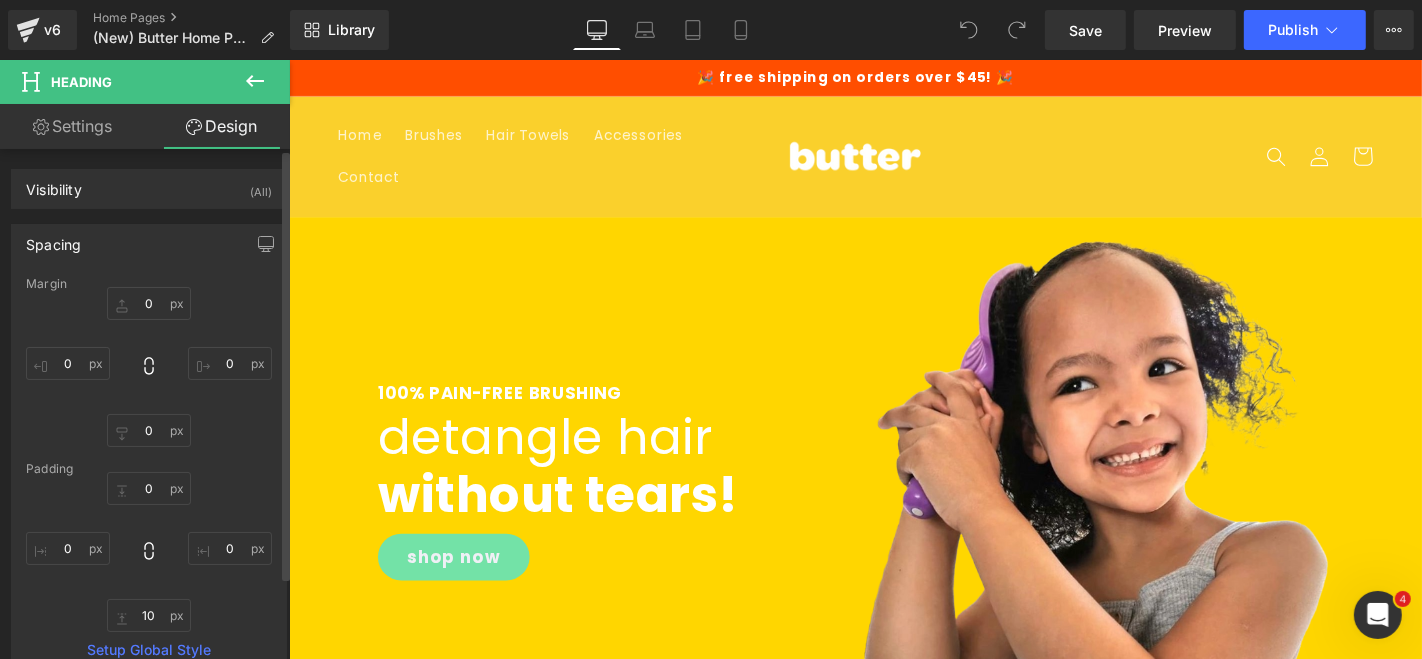 scroll, scrollTop: 53, scrollLeft: 0, axis: vertical 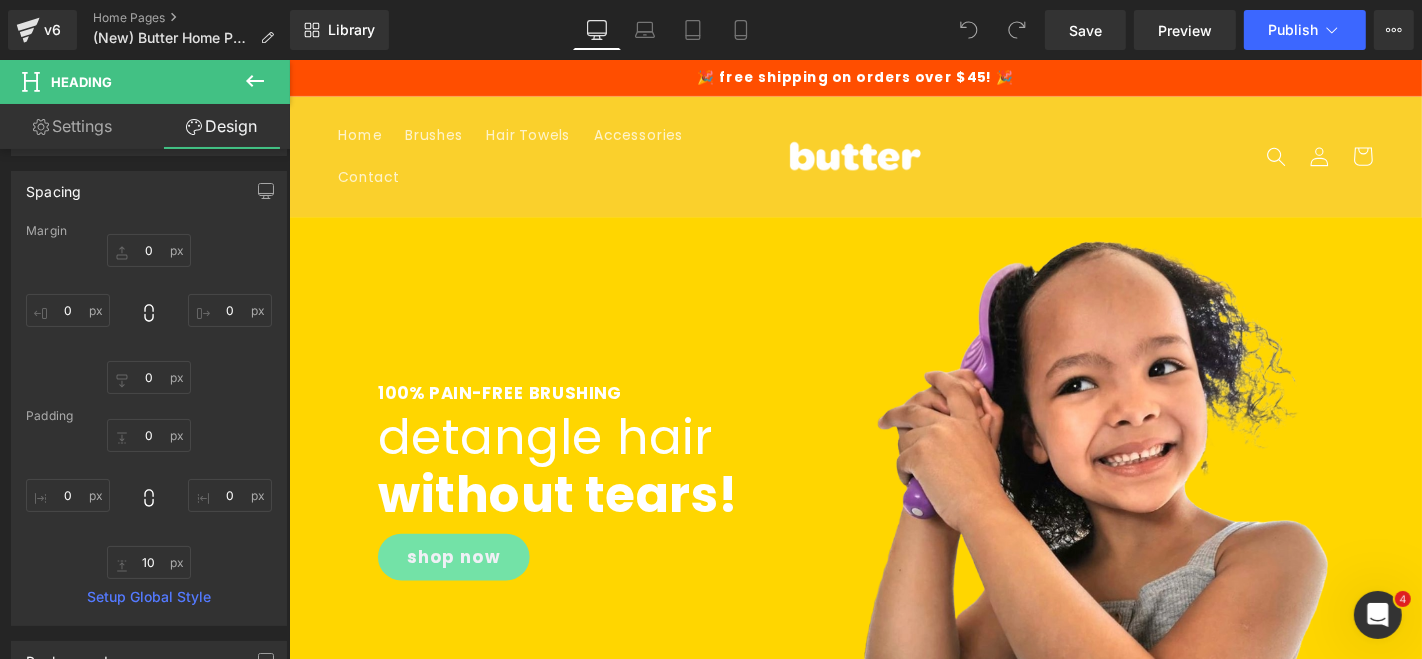 click on "detangle hair" at bounding box center (562, 461) 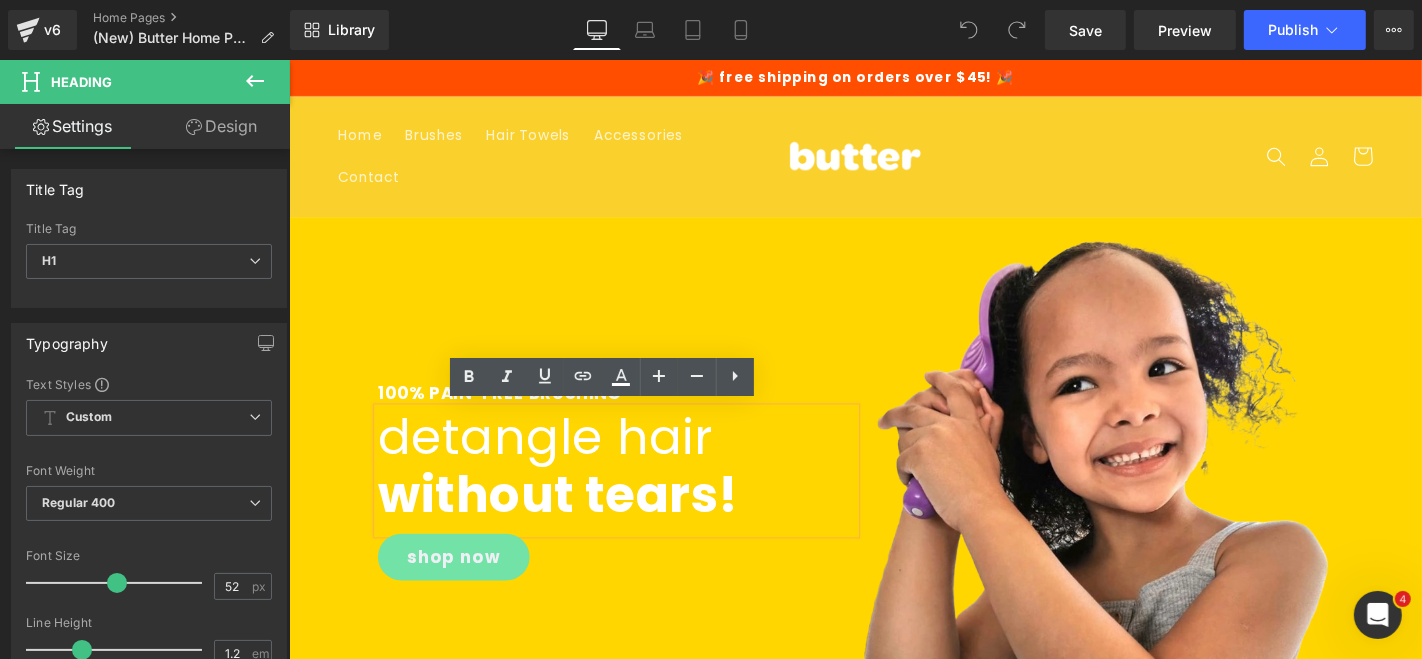 click on "detangle hair" at bounding box center (562, 461) 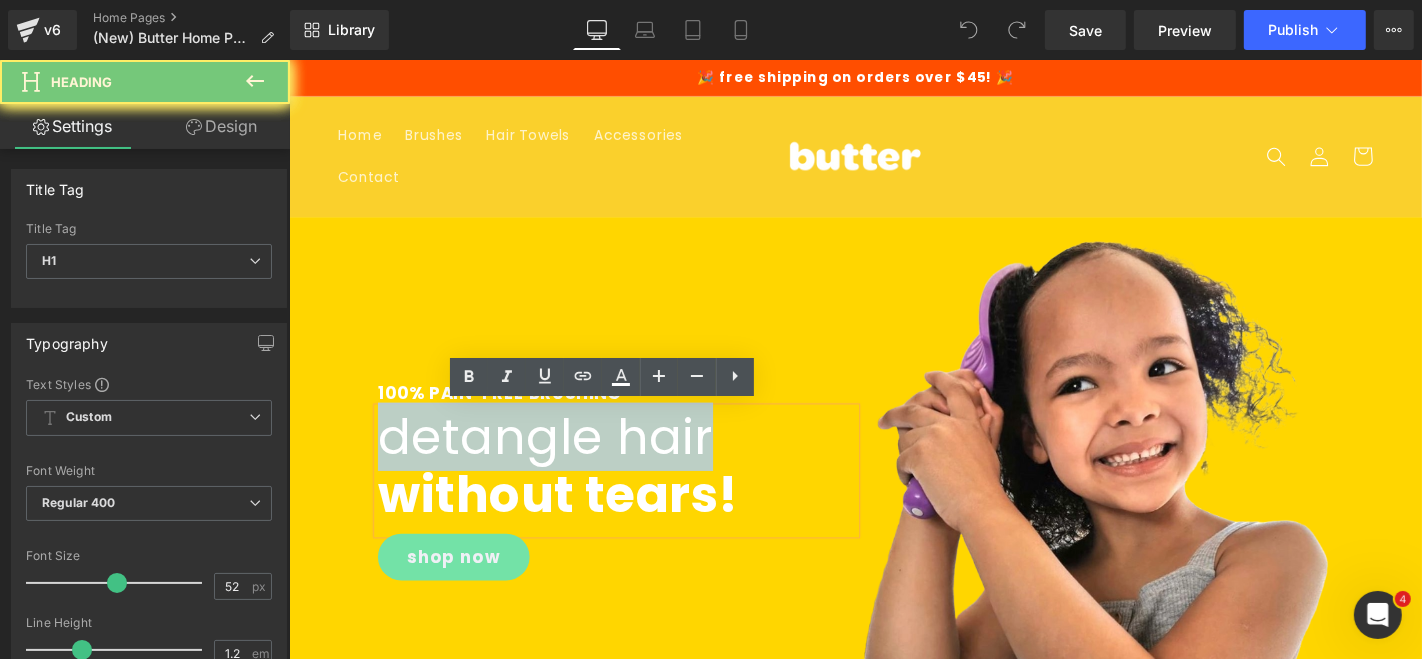 click on "detangle hair" at bounding box center [562, 461] 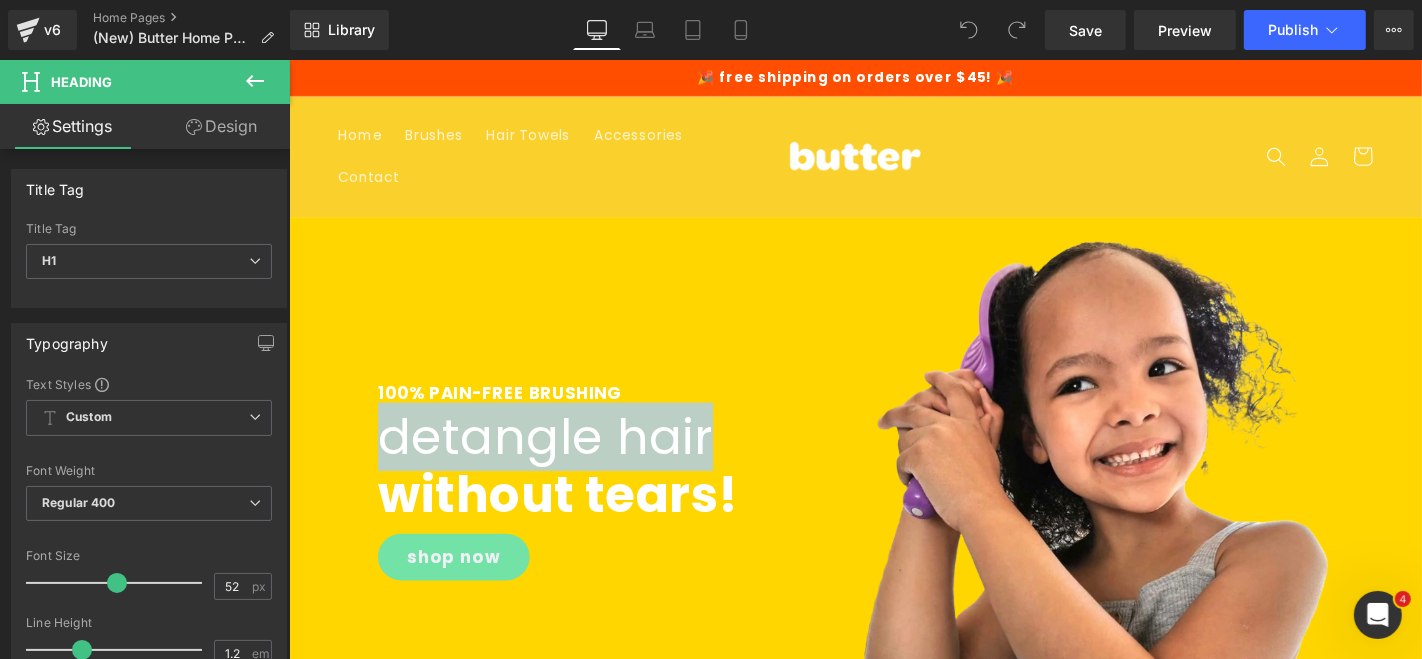 scroll, scrollTop: 1408, scrollLeft: 0, axis: vertical 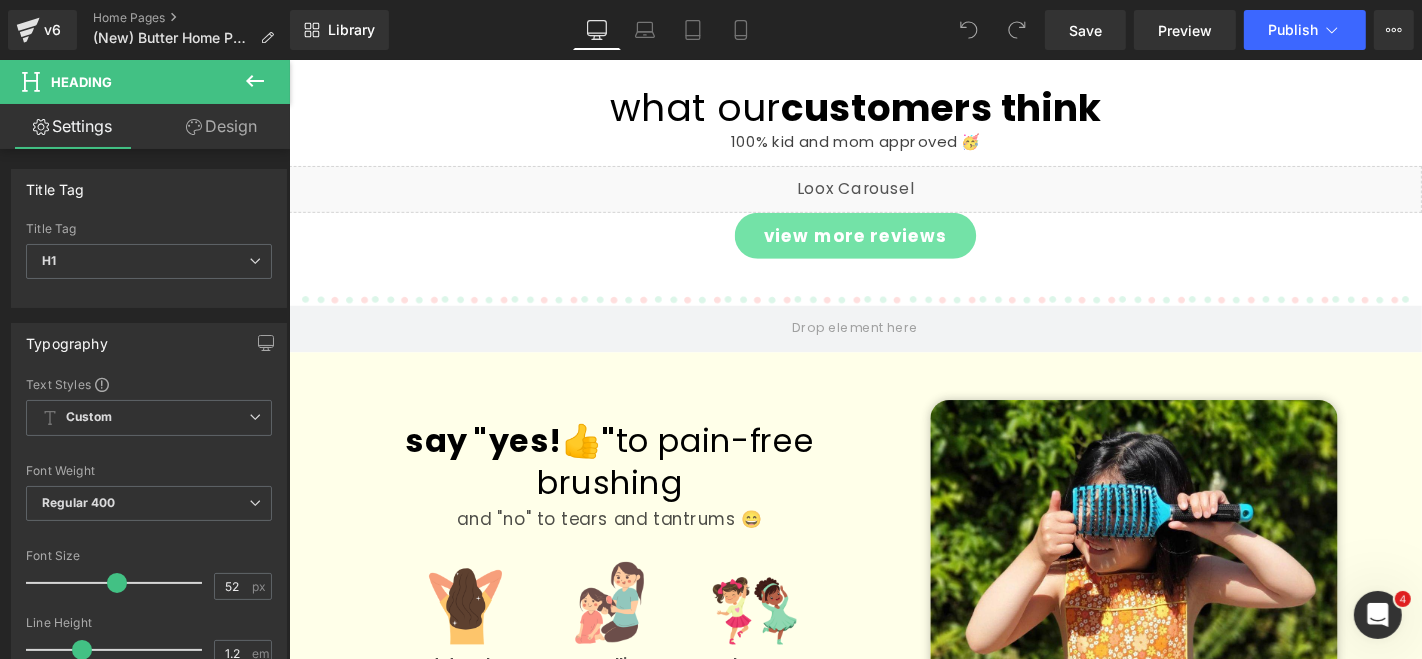 click on "and "no" to tears and tantrums 😄 Text Block" at bounding box center (630, 549) 